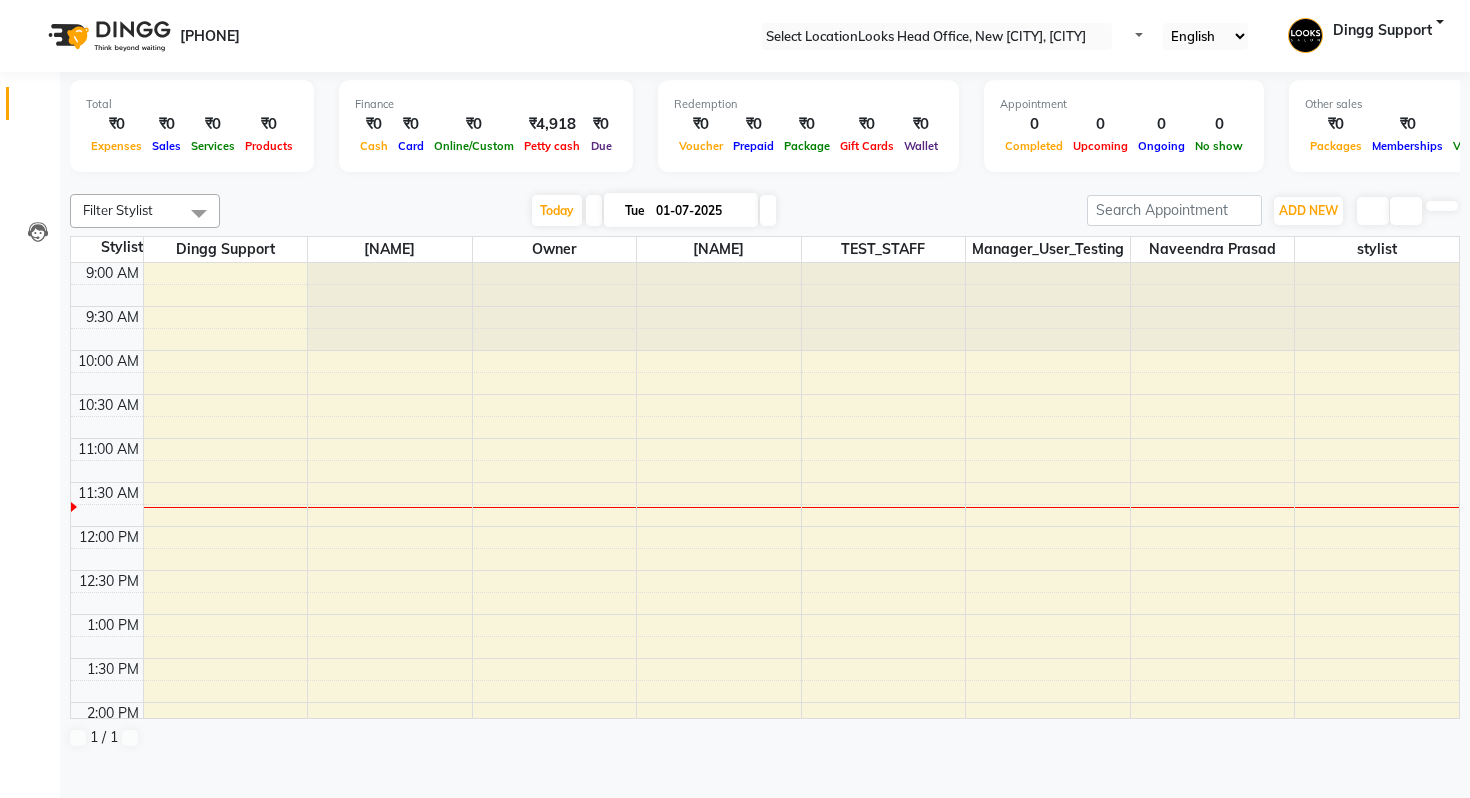 scroll, scrollTop: 0, scrollLeft: 0, axis: both 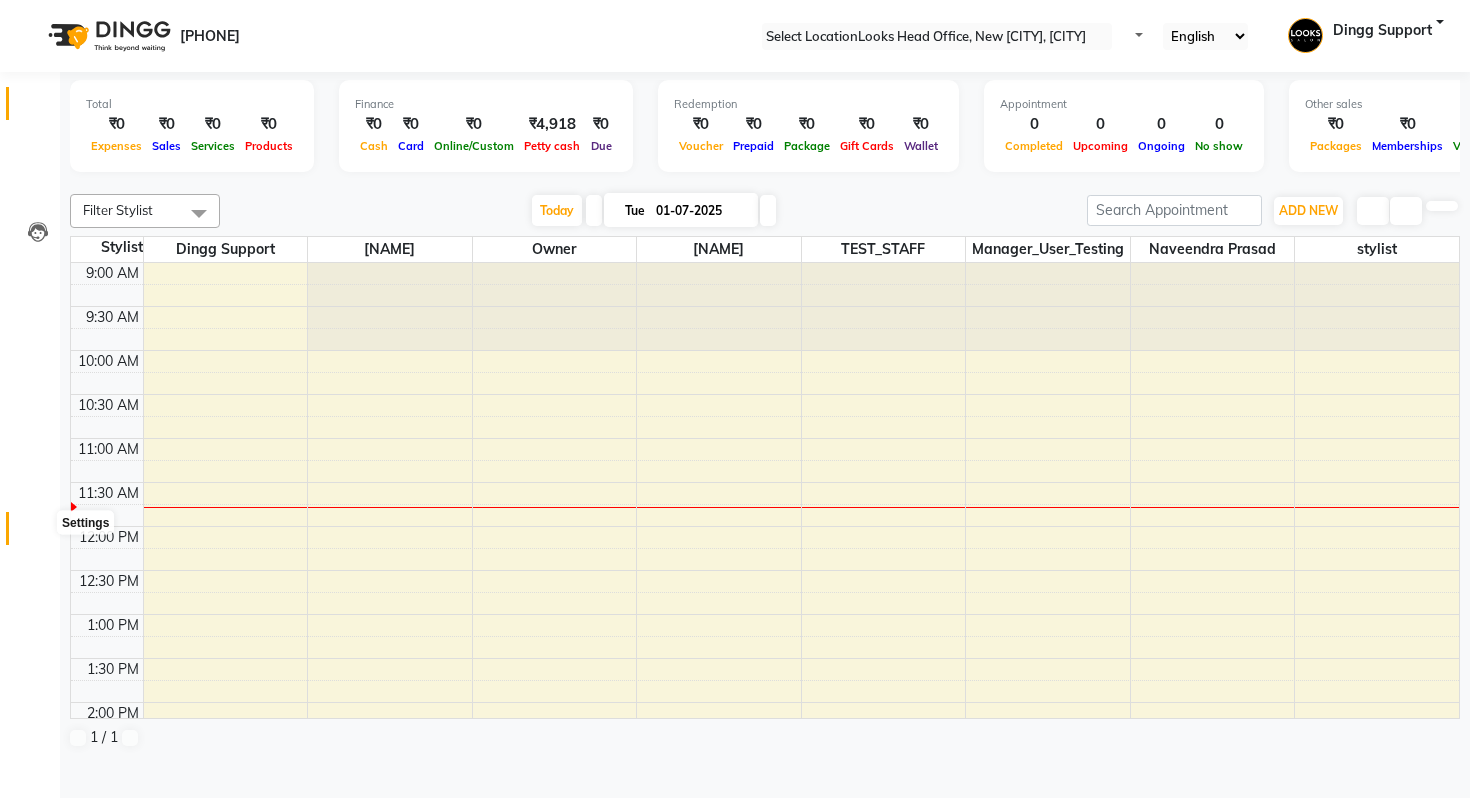 click at bounding box center (38, 533) 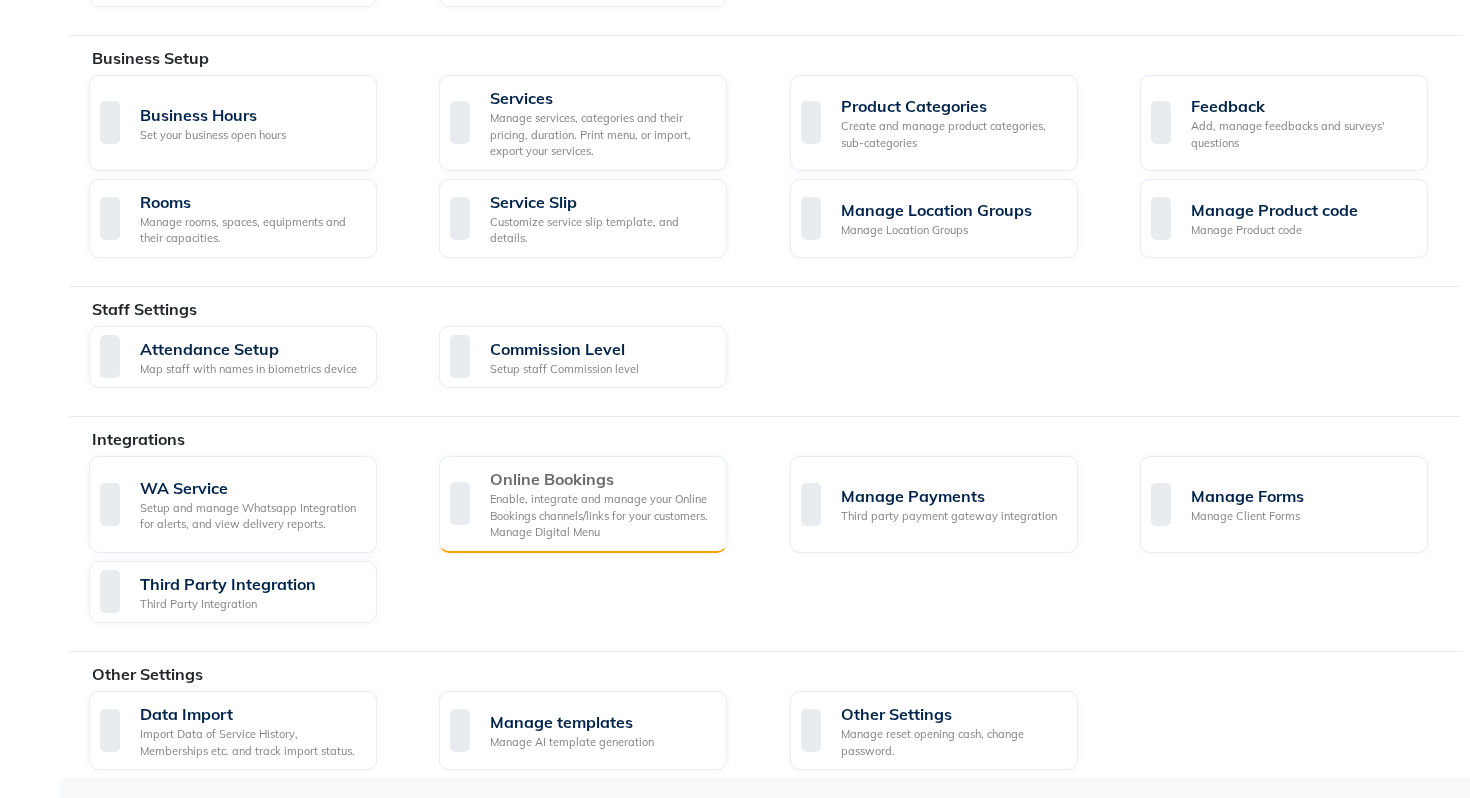 scroll, scrollTop: 776, scrollLeft: 0, axis: vertical 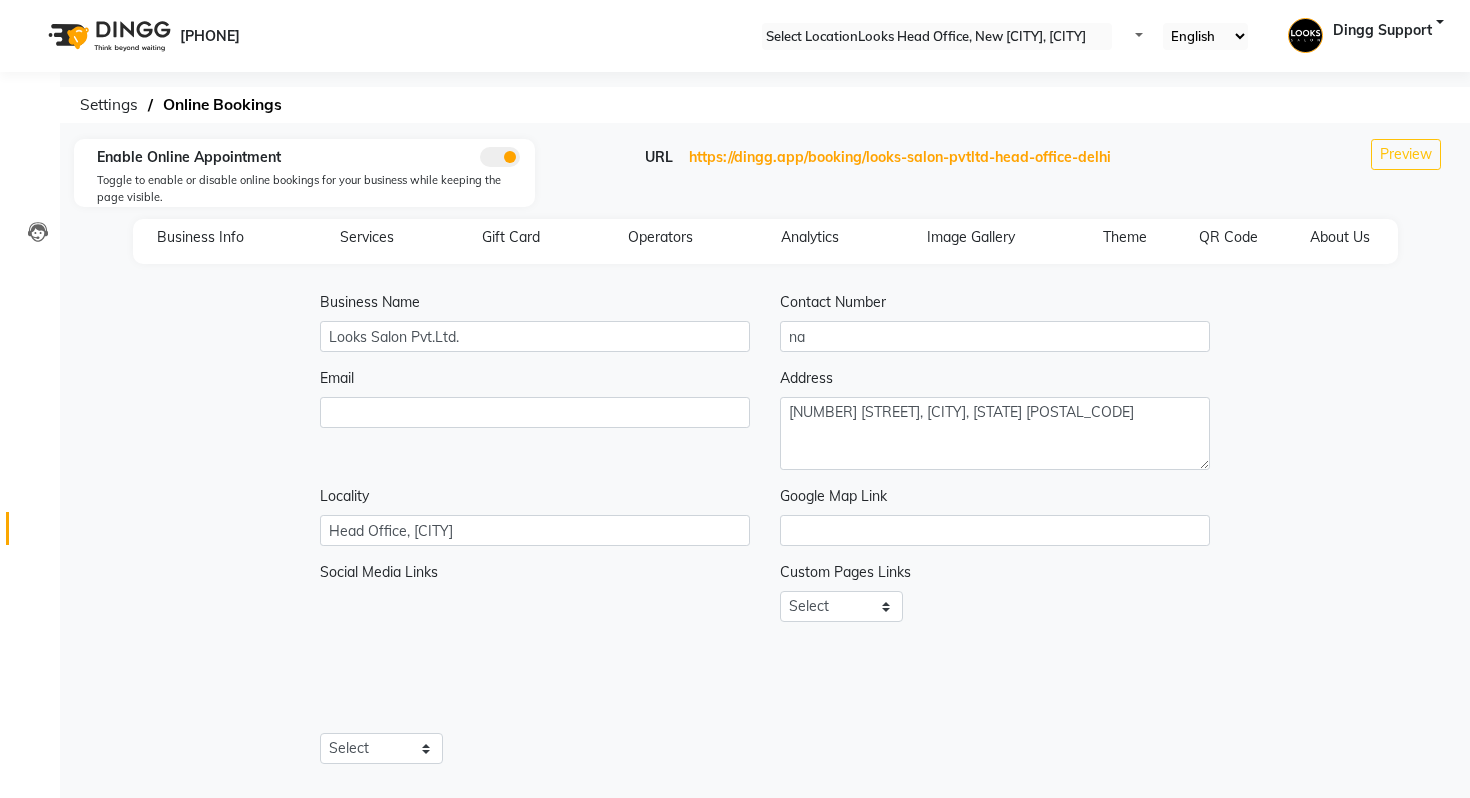 click on "Business Info Services Gift Card Operators Analytics Image Gallery Theme QR Code About Us" at bounding box center (765, 241) 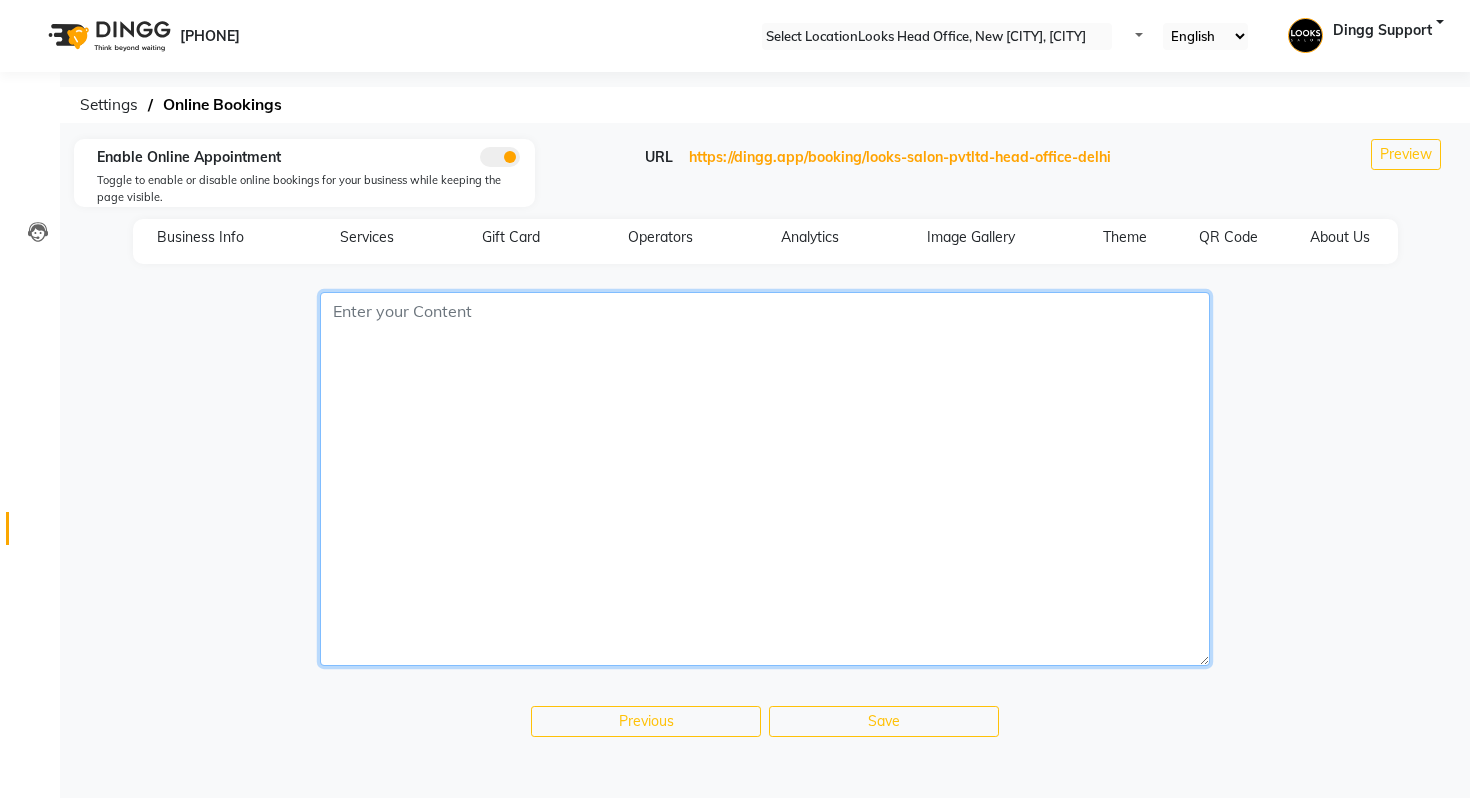 click at bounding box center (765, 479) 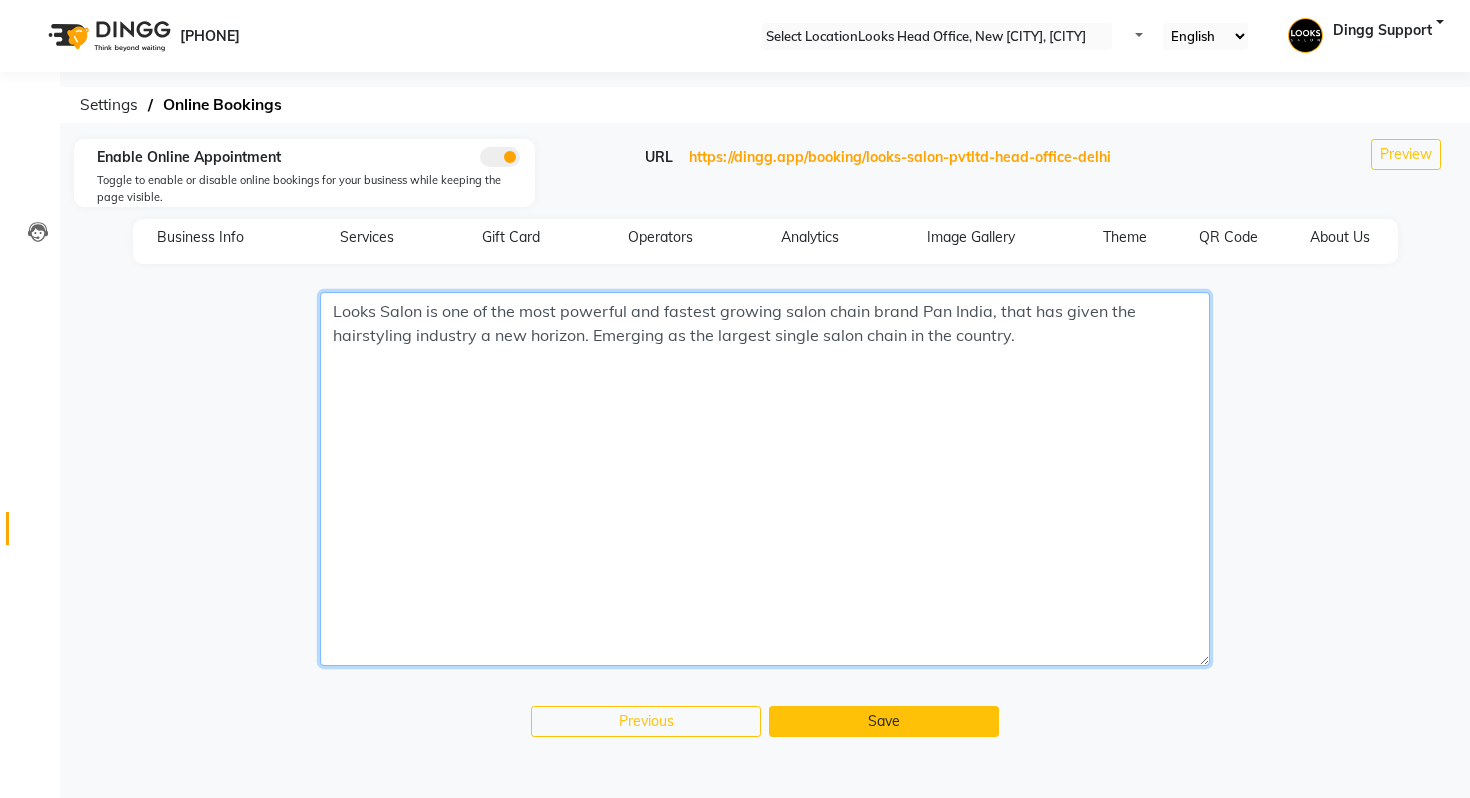 type on "Looks Salon is one of the most powerful and fastest growing salon chain brand Pan India, that has given the hairstyling industry a new horizon. Emerging as the largest single salon chain in the country." 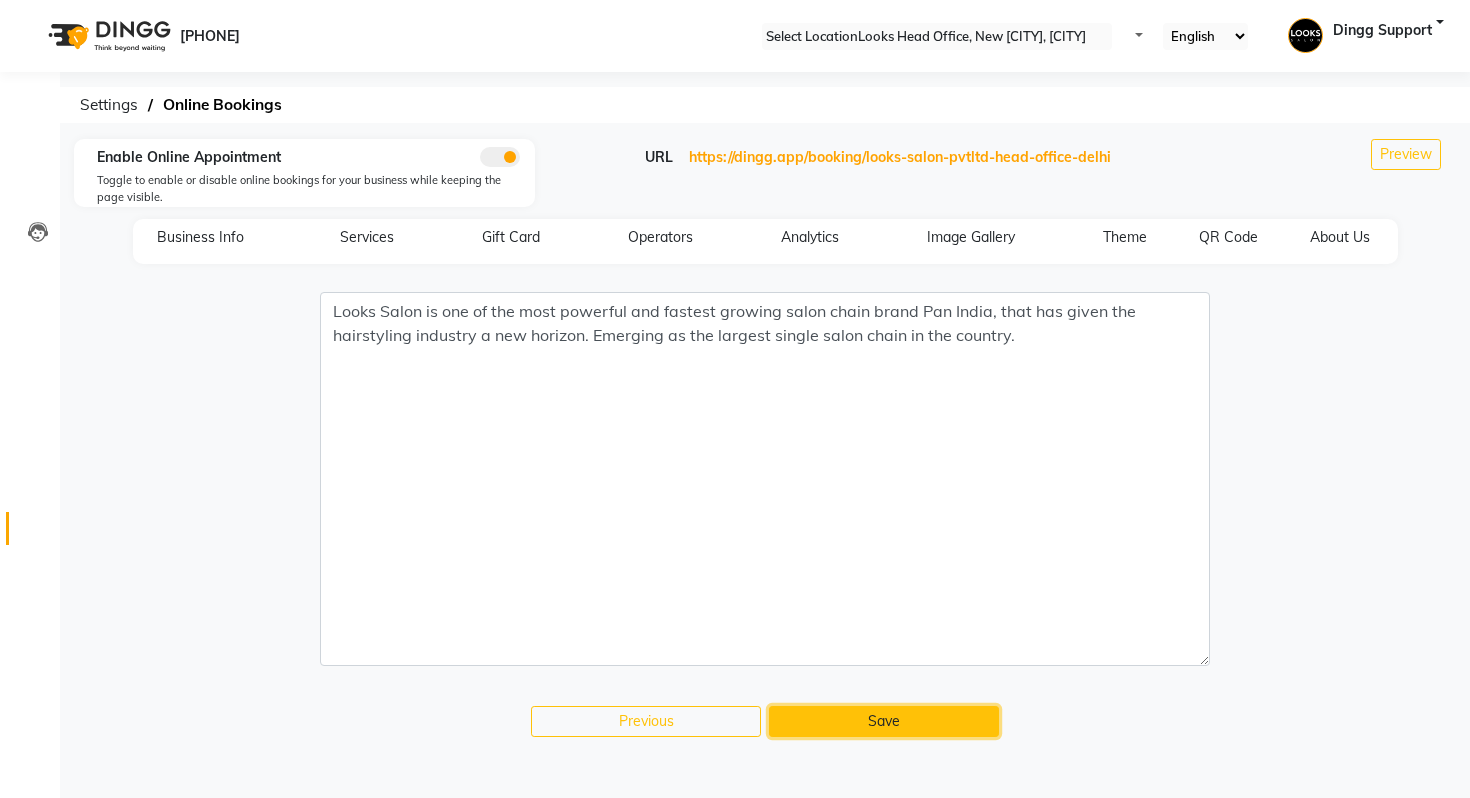 click on "Save" at bounding box center (884, 721) 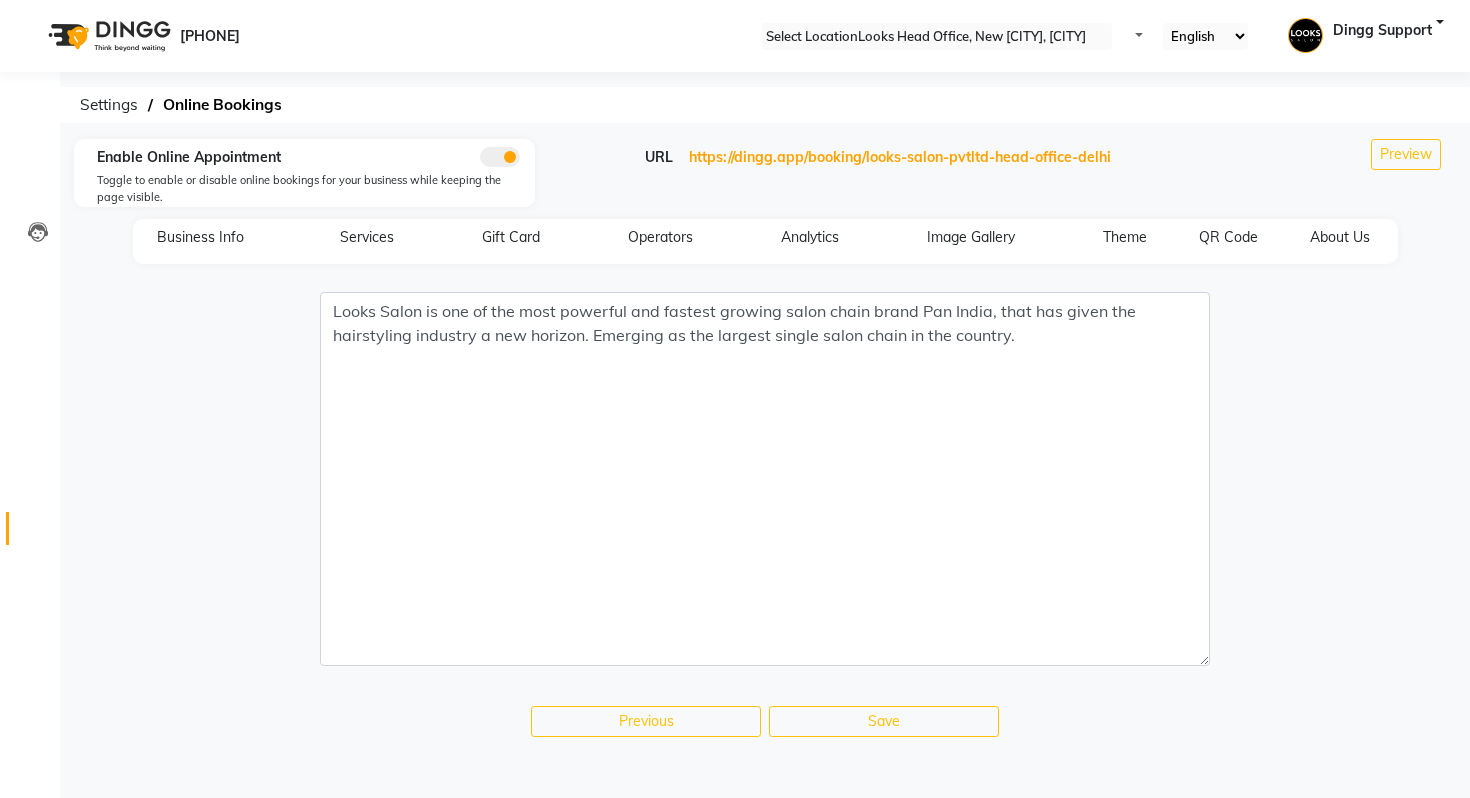 click on "Business Info" at bounding box center [200, 237] 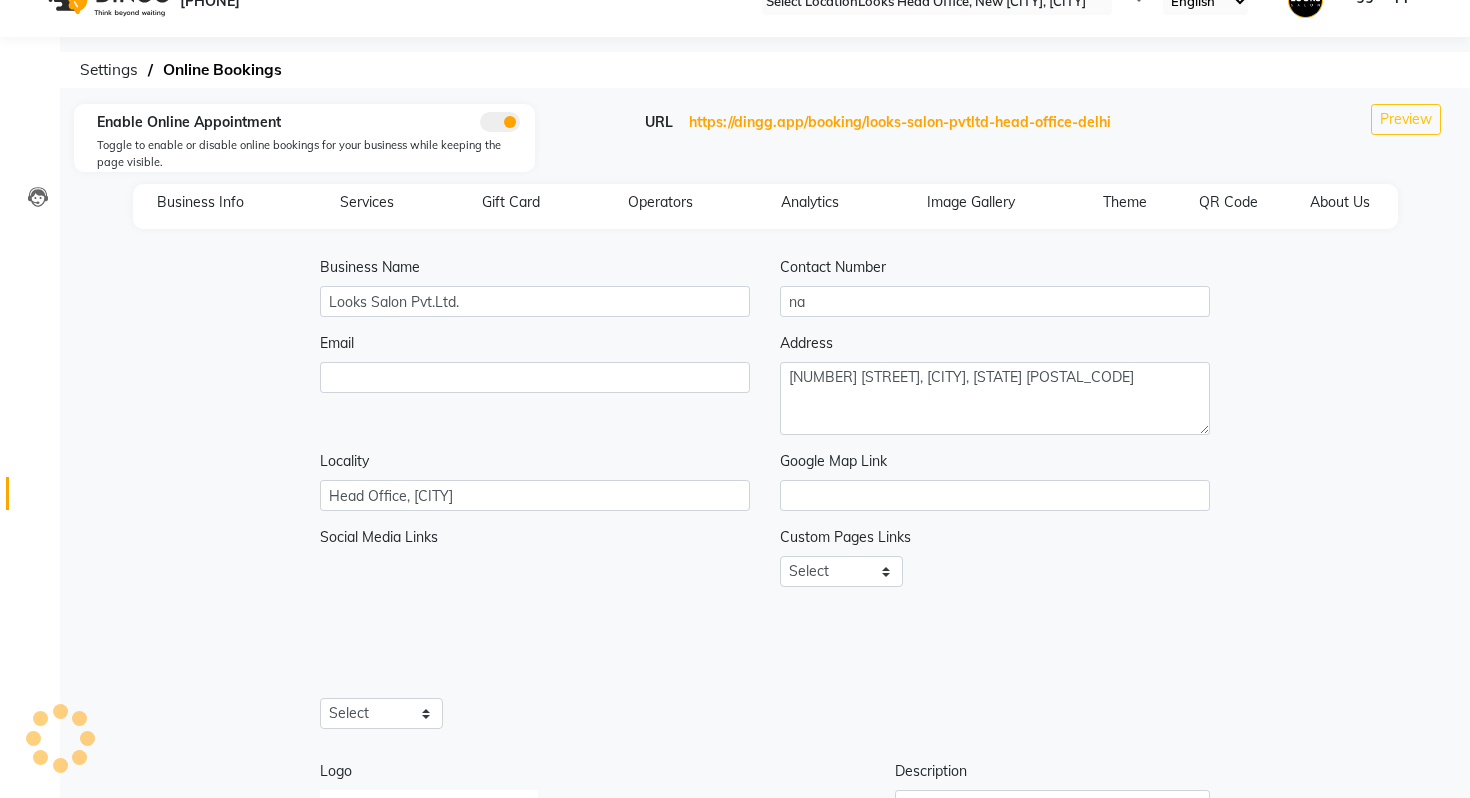 scroll, scrollTop: 36, scrollLeft: 0, axis: vertical 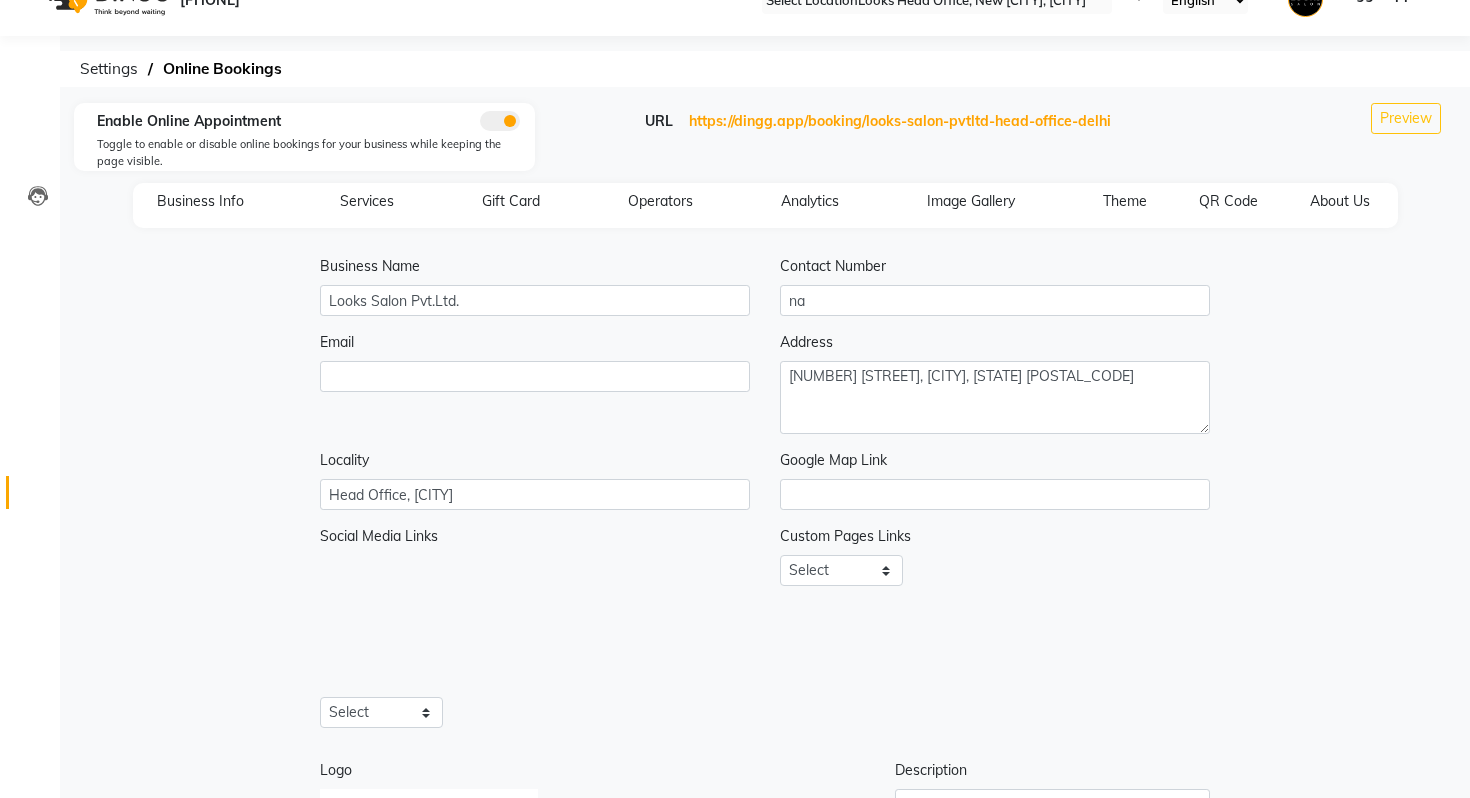 click on "Select About_us  Memberships  Products" at bounding box center [535, 720] 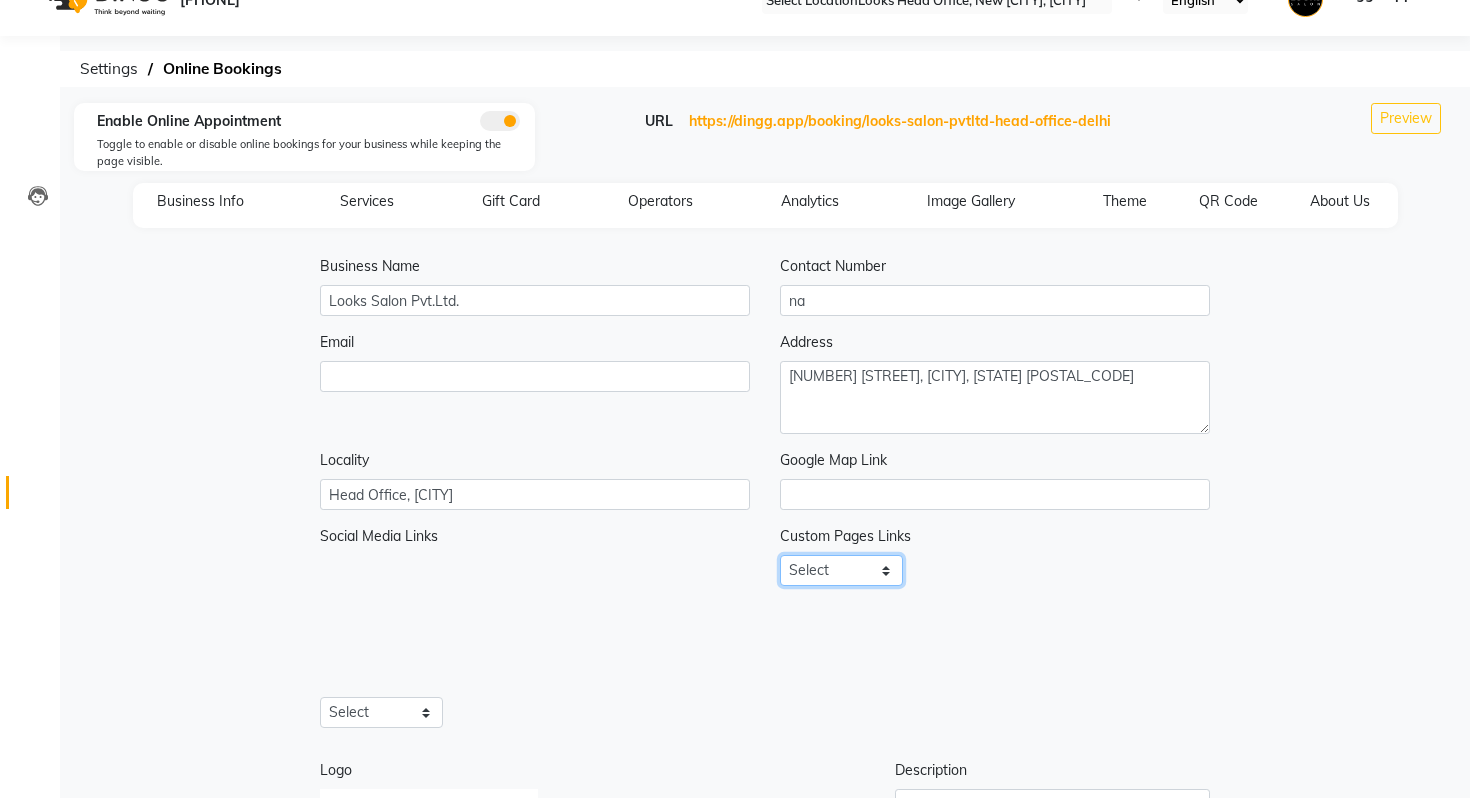 click on "Select About_us  Memberships  Products" at bounding box center (381, 712) 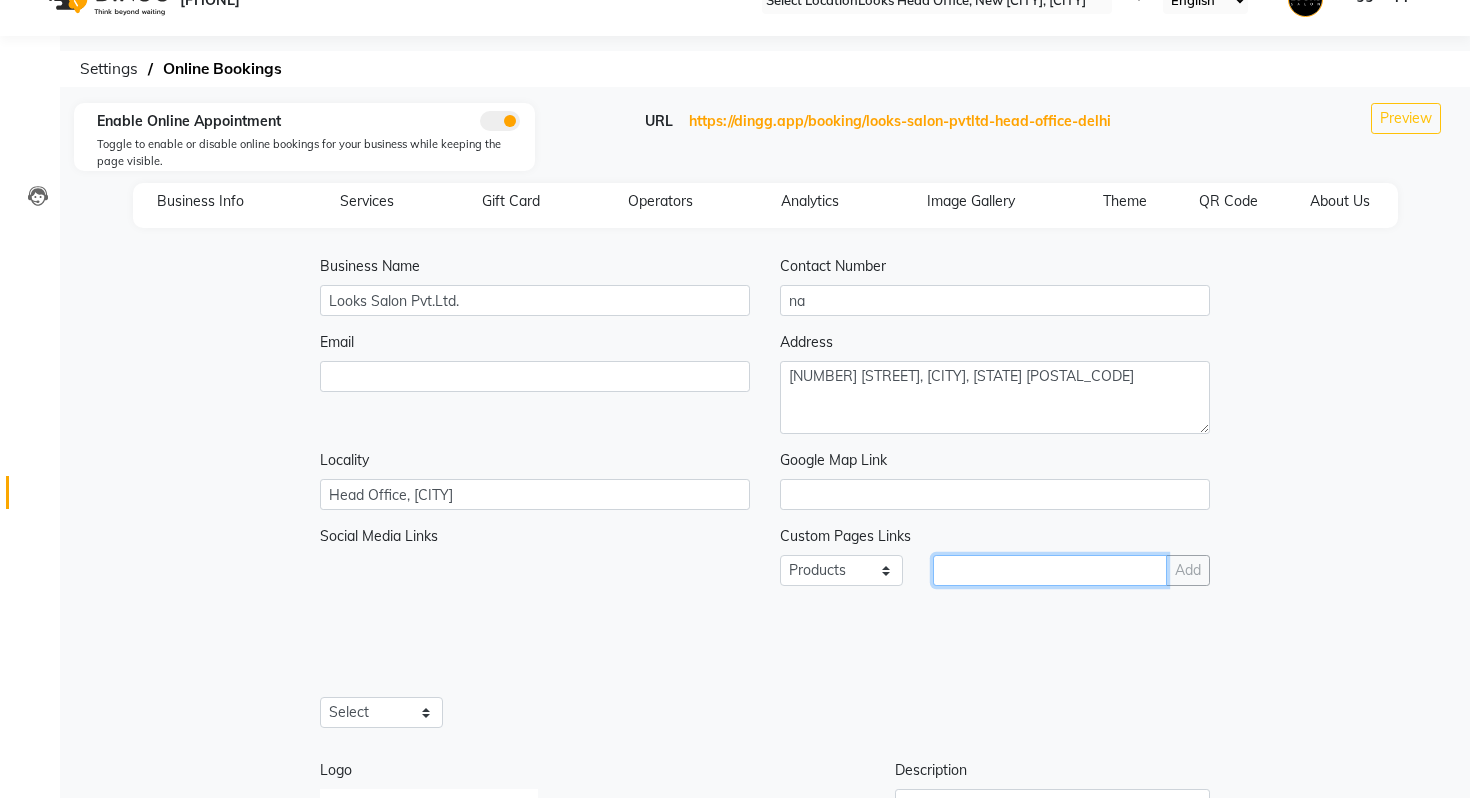 click at bounding box center [1050, 570] 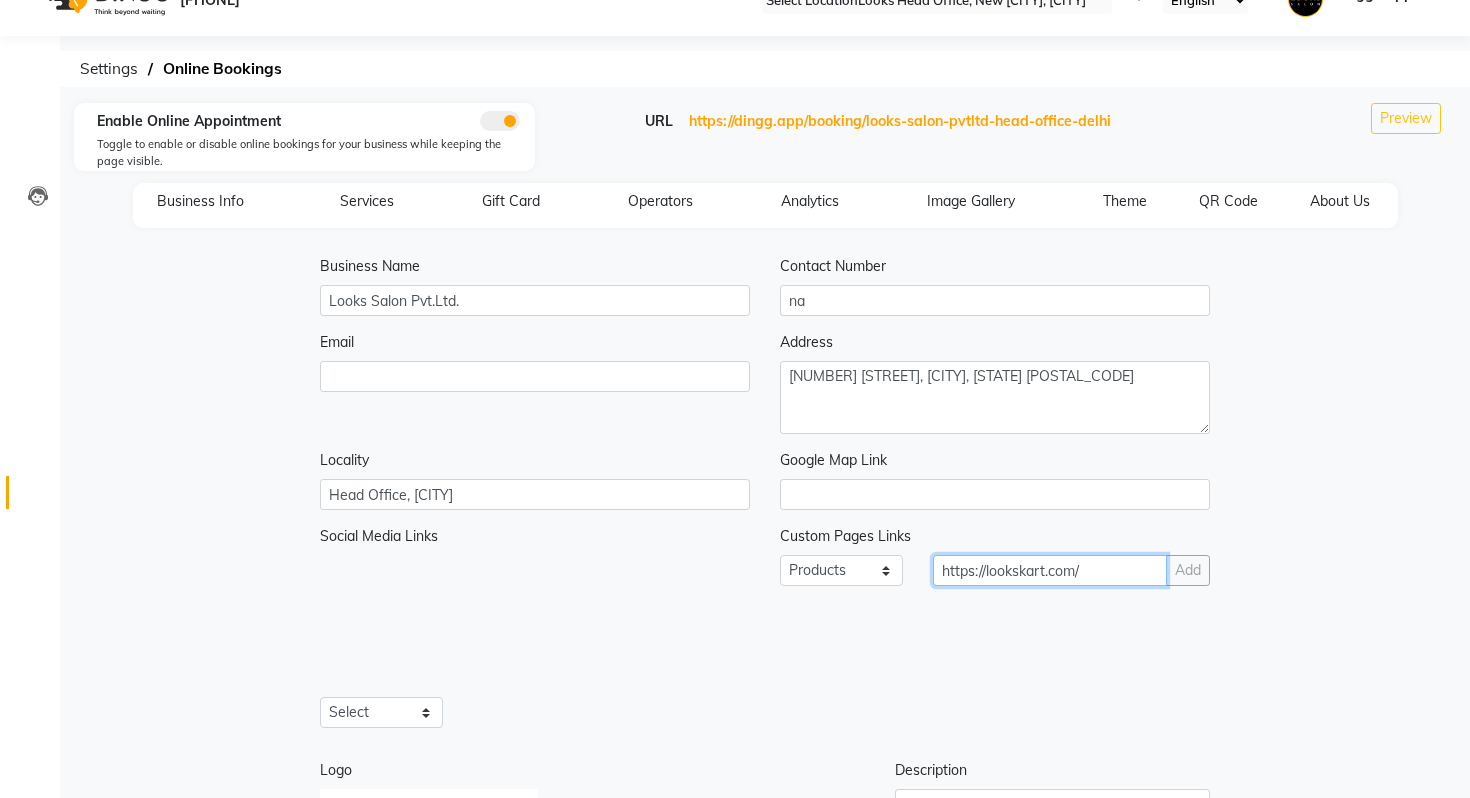 click on "https://lookskart.com/" at bounding box center [1050, 570] 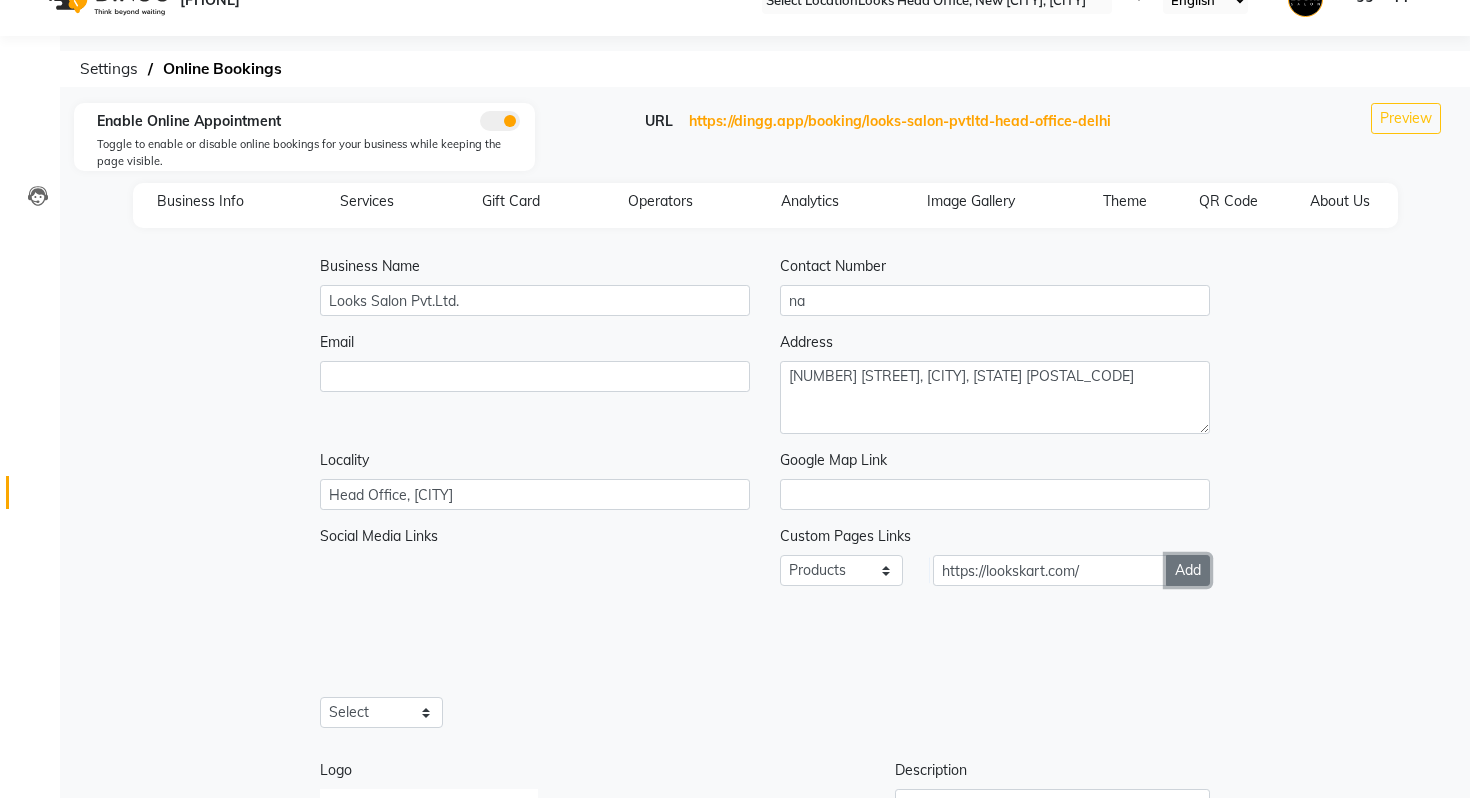 click on "Add" at bounding box center [1188, 570] 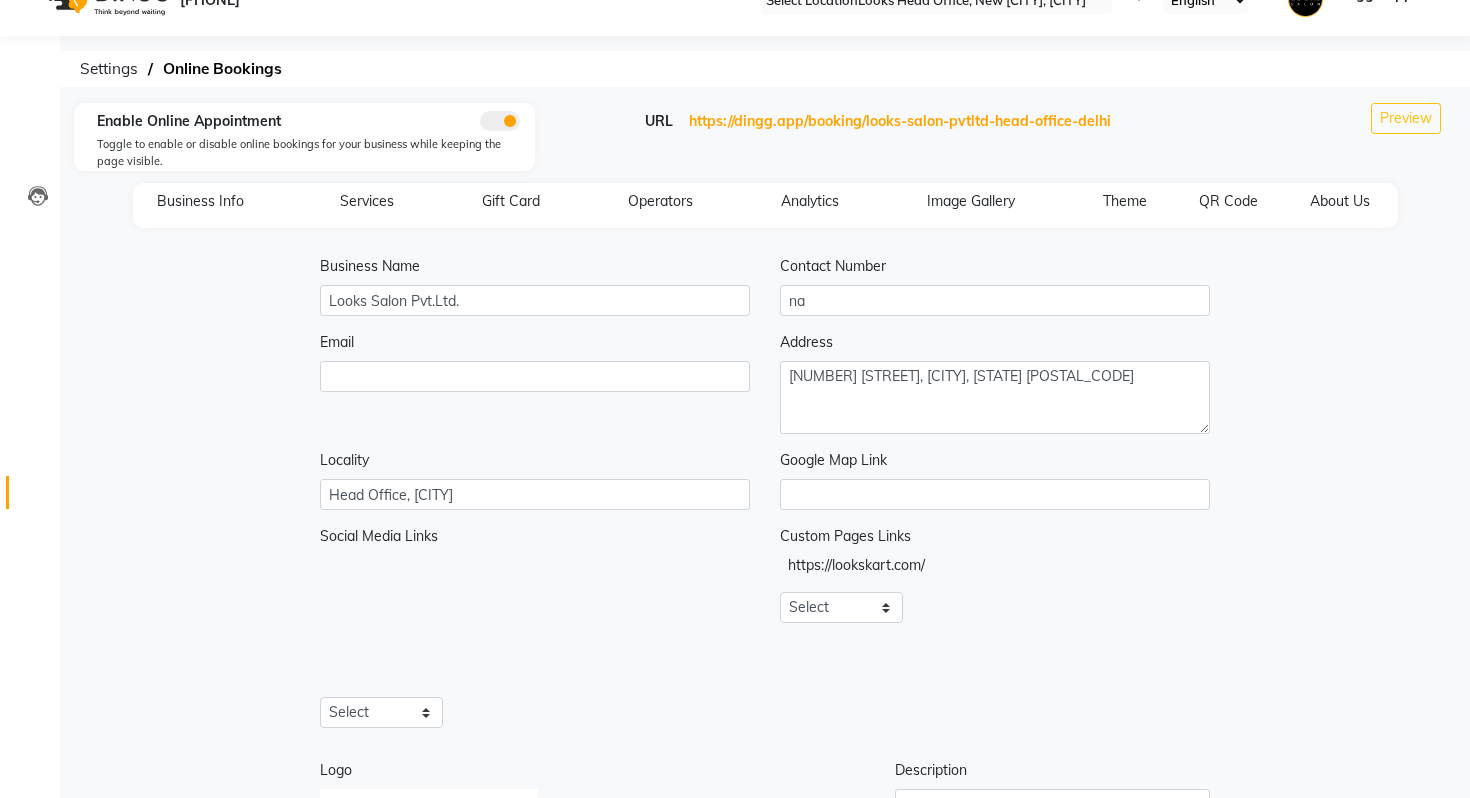 scroll, scrollTop: 381, scrollLeft: 0, axis: vertical 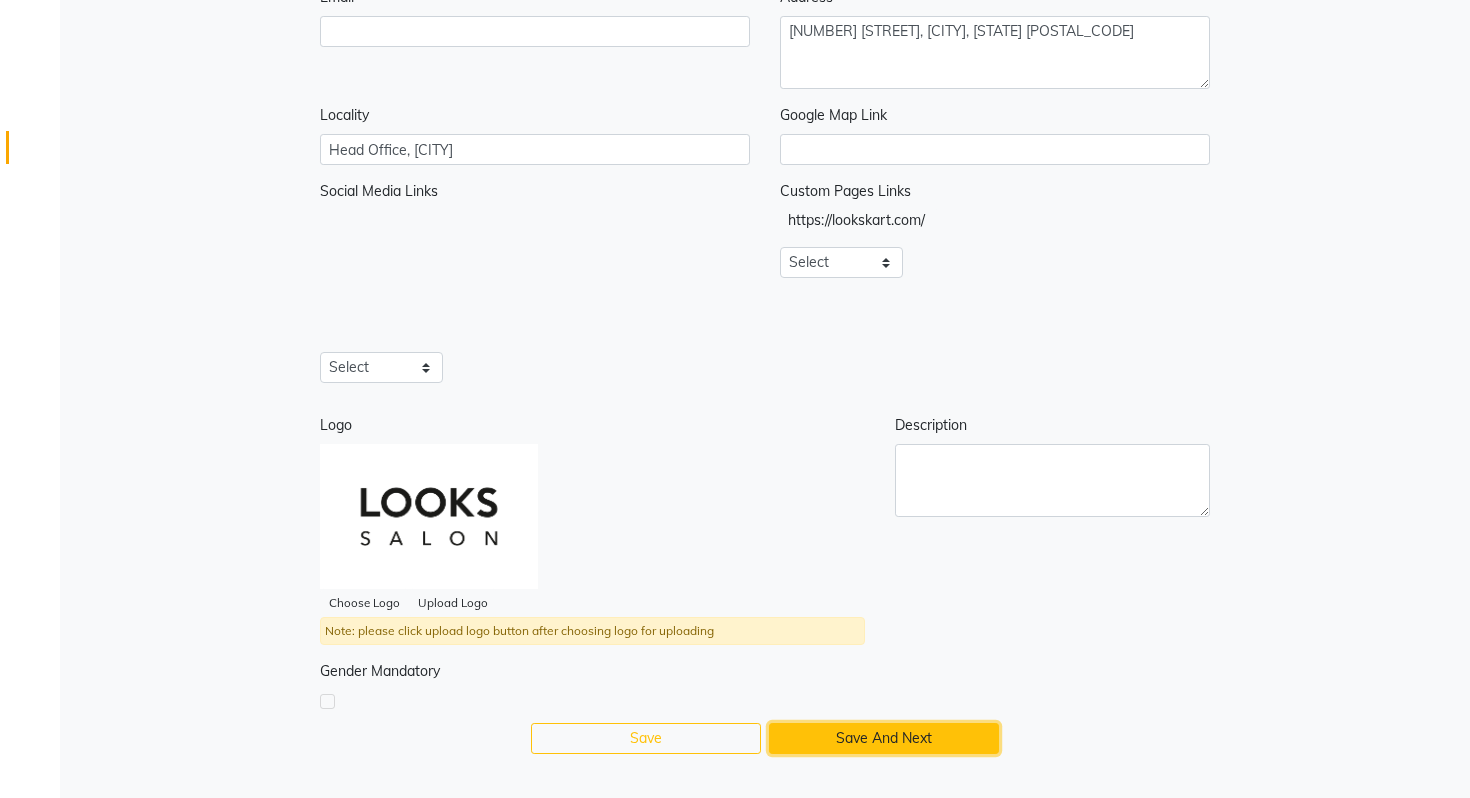 click on "Save And Next" at bounding box center [884, 738] 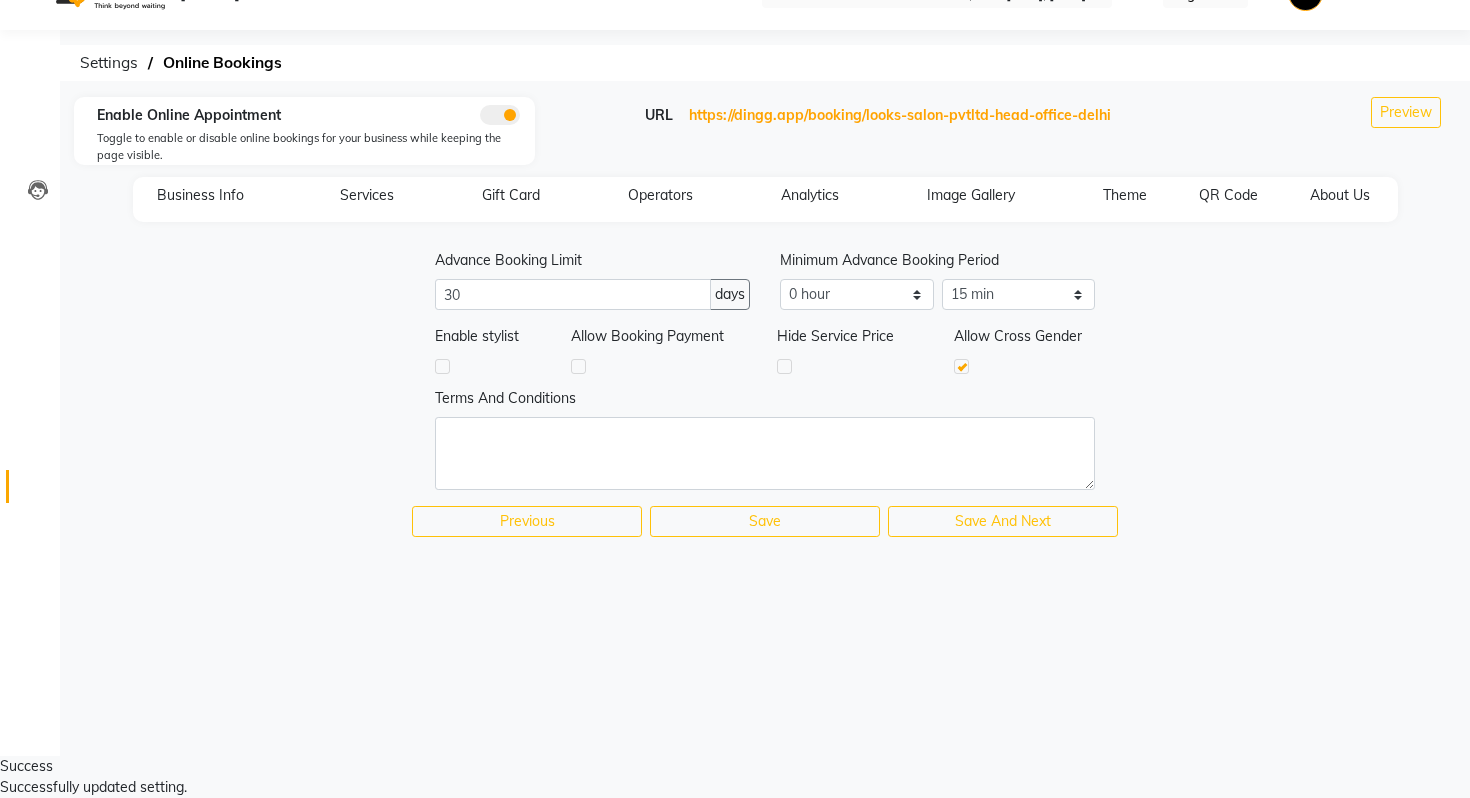 scroll, scrollTop: 0, scrollLeft: 0, axis: both 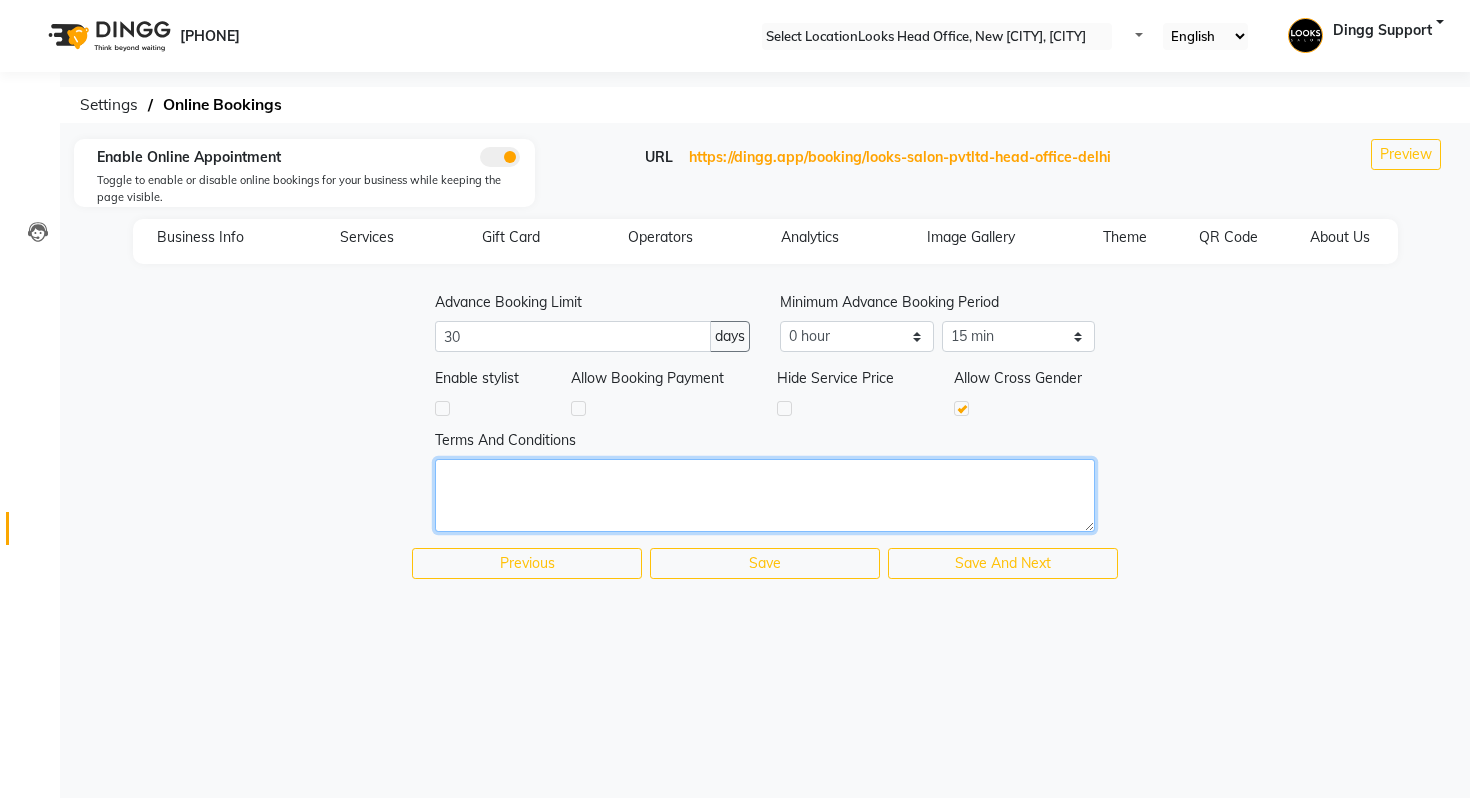 click at bounding box center [765, 495] 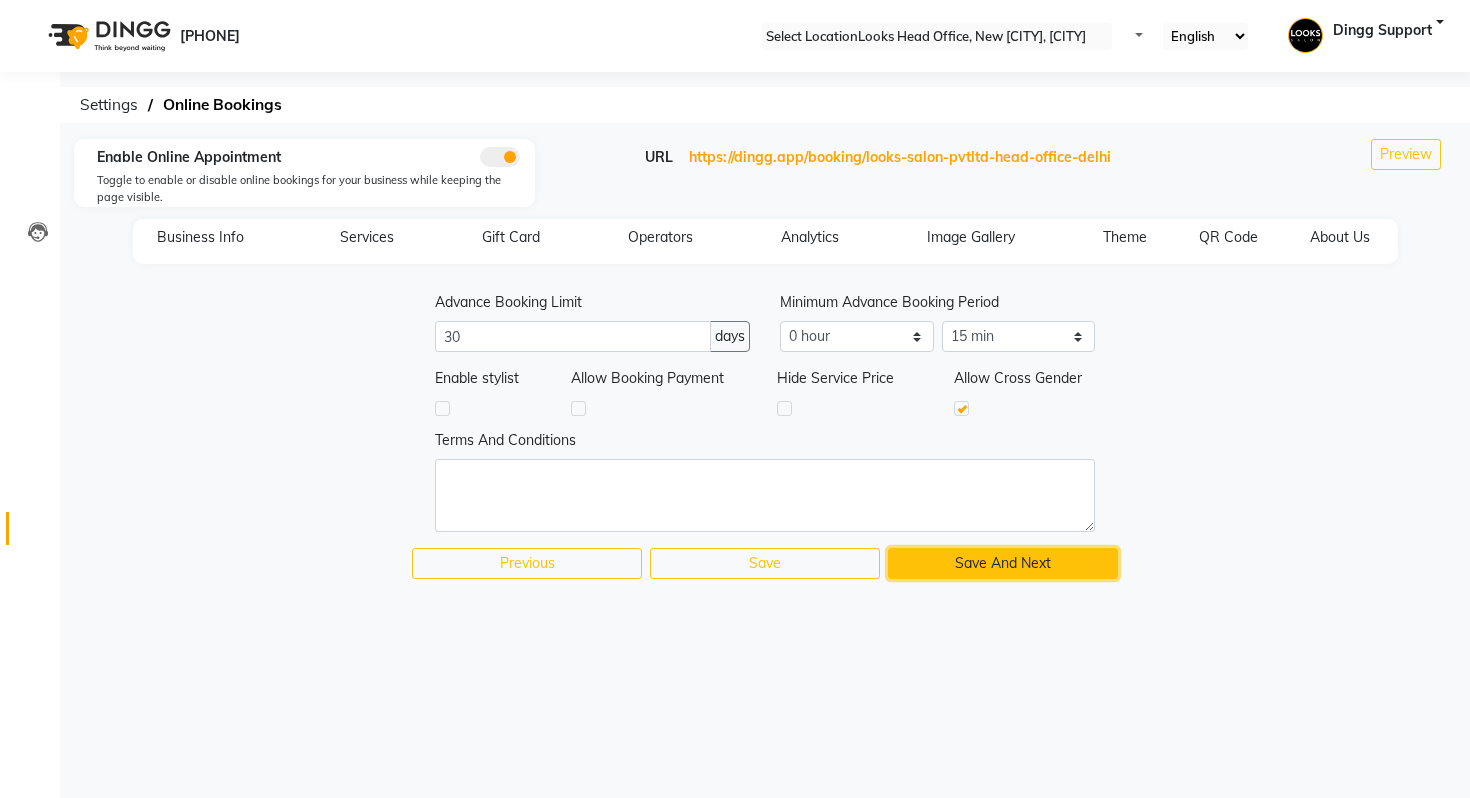 click on "Save And Next" at bounding box center [1003, 563] 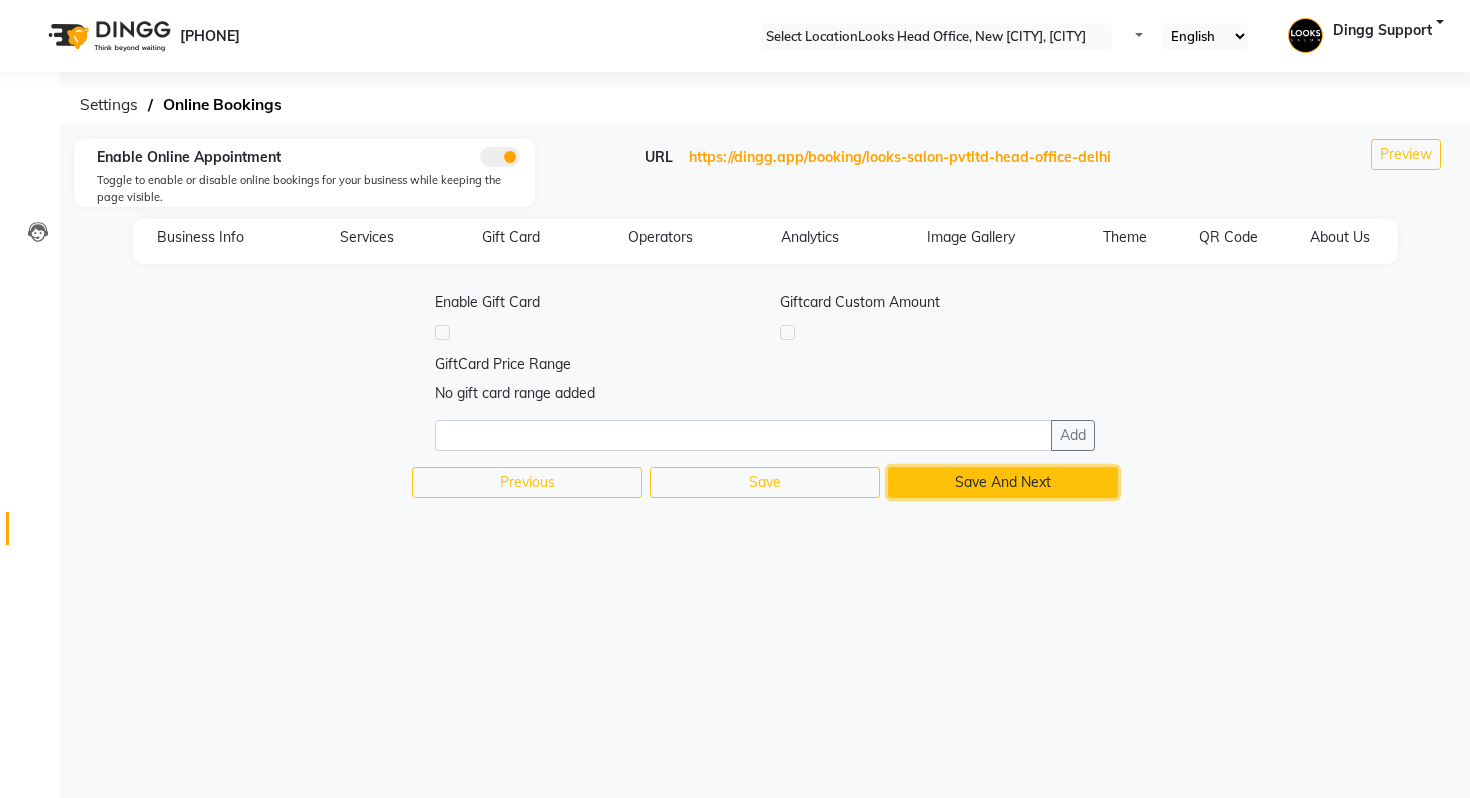 click on "Save And Next" at bounding box center (1003, 482) 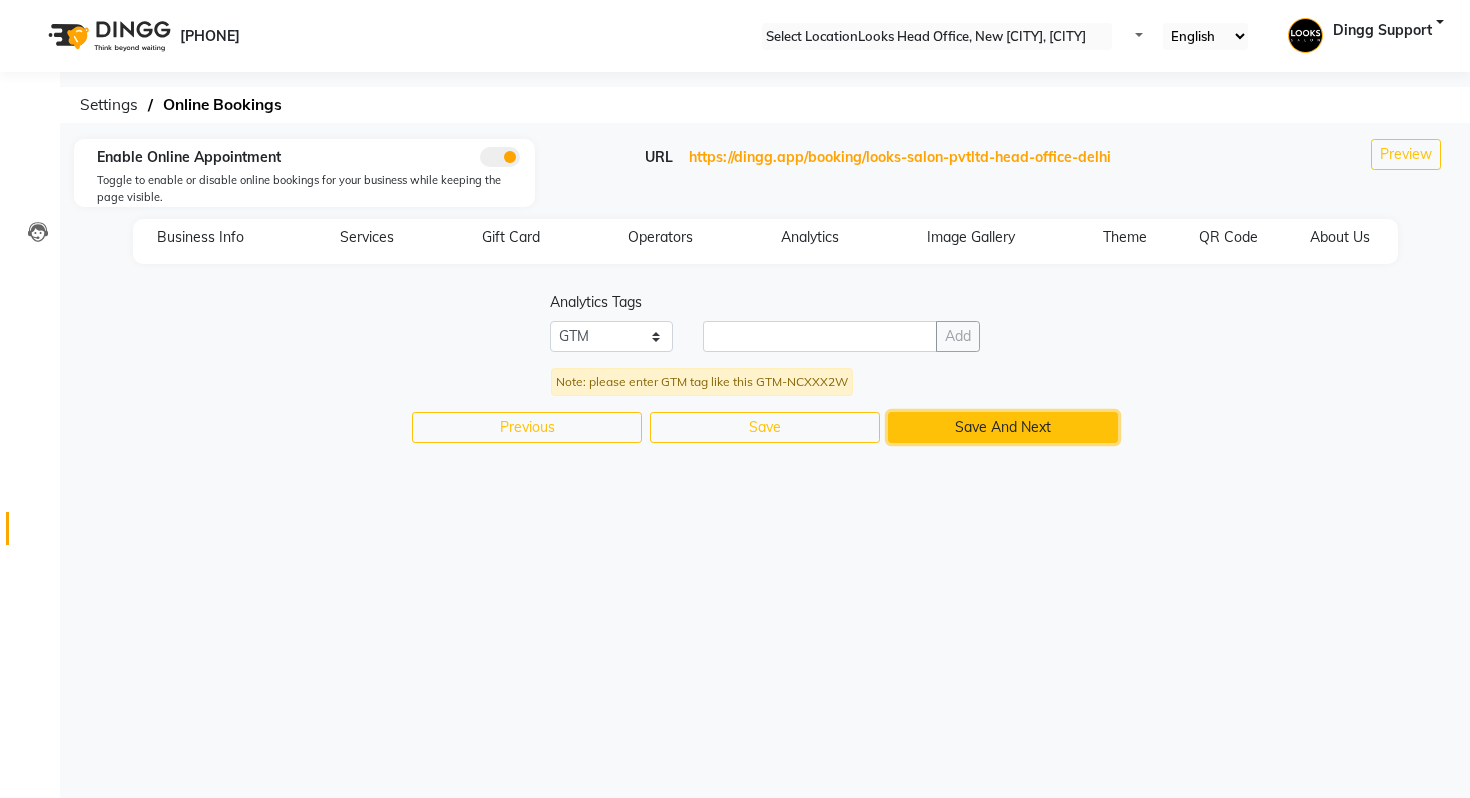 click on "Save And Next" at bounding box center (1003, 427) 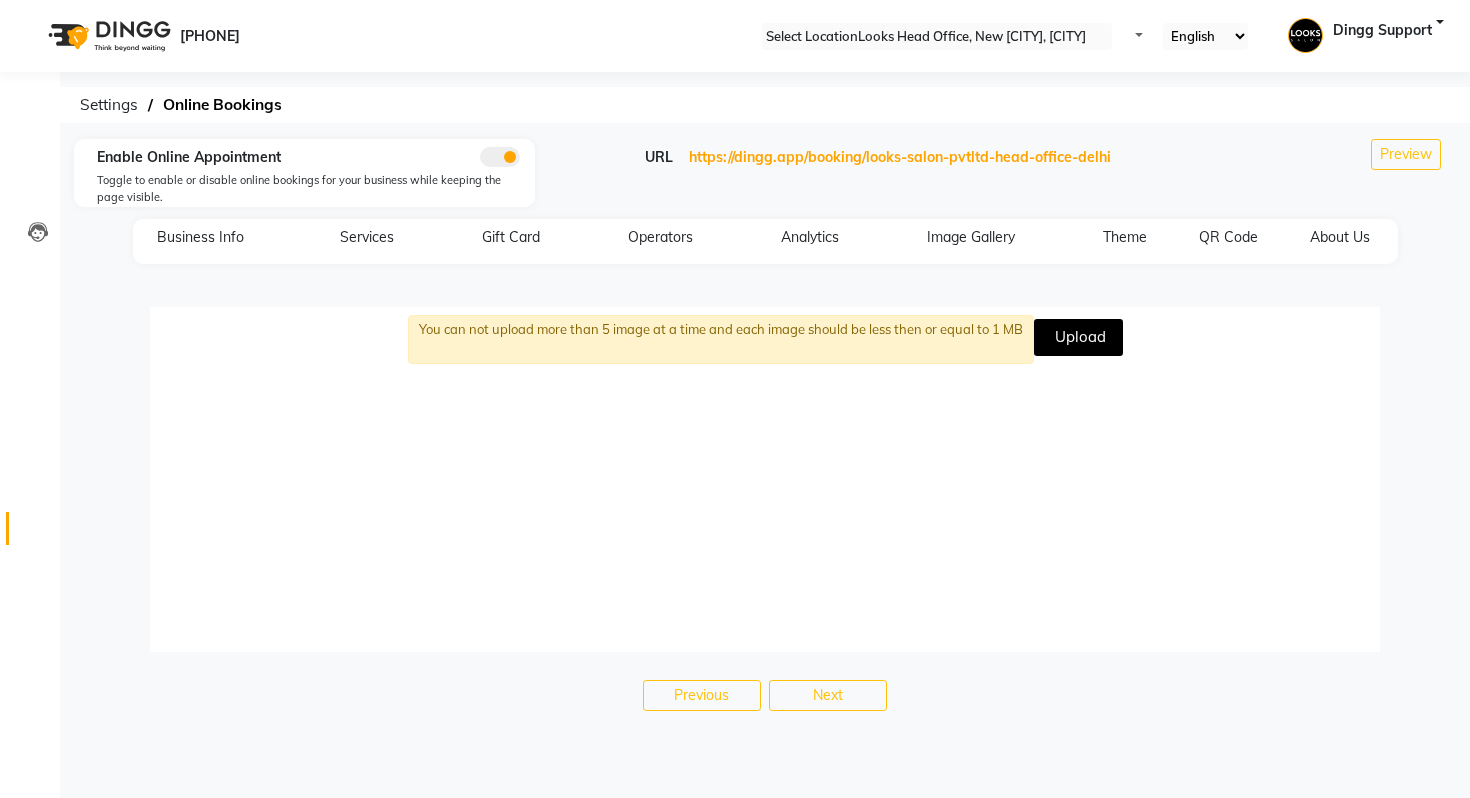 click on "Enable Online Appointment  Toggle to enable or disable online bookings for your business while keeping the page visible. URL https://dingg.app/booking/looks-salon-pvtltd-head-office-delhi  Preview Business Info Services Gift Card Operators Analytics Image Gallery Theme QR Code About Us  You can not upload more than 5 image at a time and each image should be less then or equal to 1 MB   Upload Previous Next" at bounding box center (765, 440) 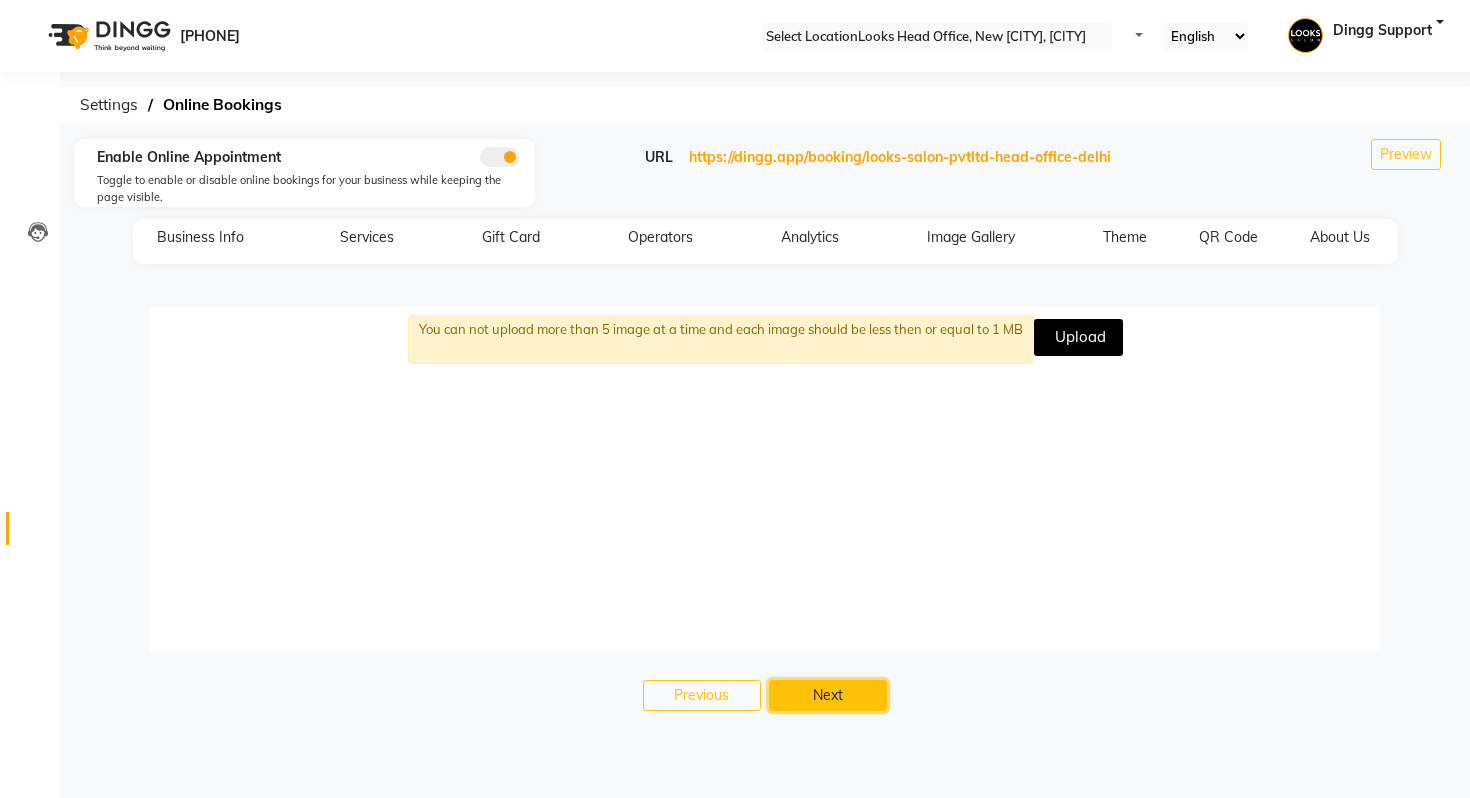 click on "Next" at bounding box center (828, 695) 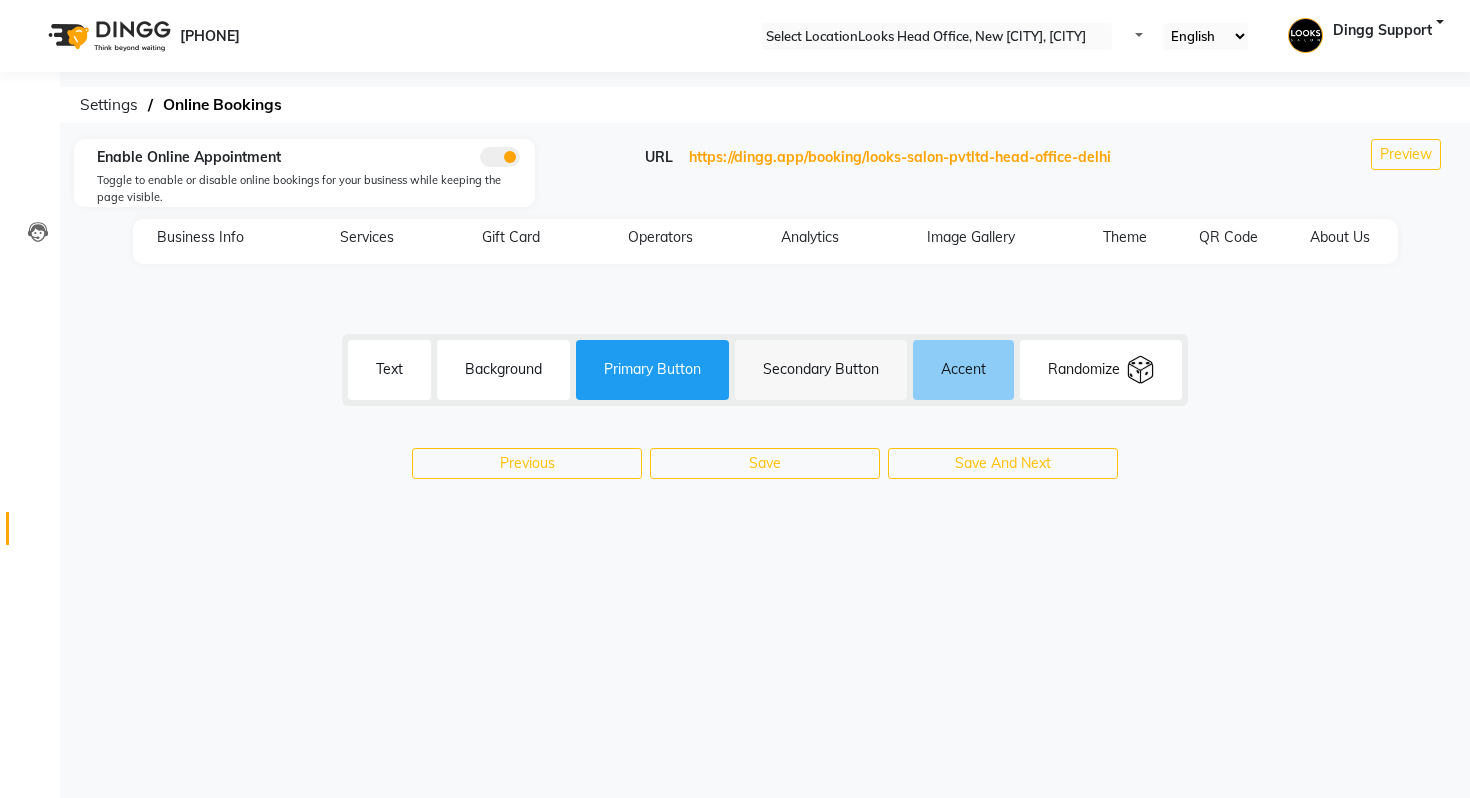 click on "#0f141a Text #ffffff Background #1e9cf1 Primary Button #f7f7f7 Secondary Button #8dccf7 Accent Randomize Previous Save Save And Next" at bounding box center [765, 385] 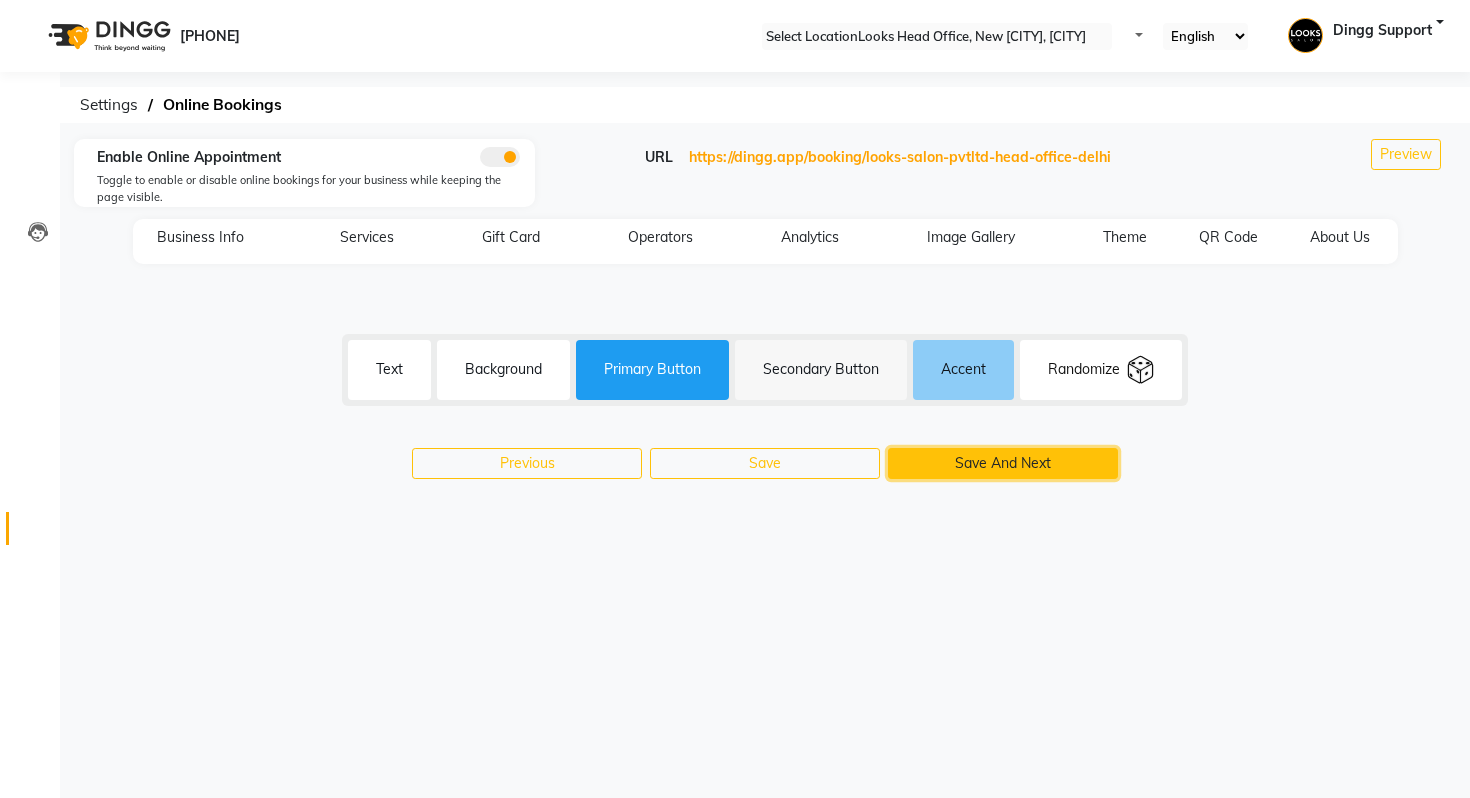 click on "Save And Next" at bounding box center [1003, 463] 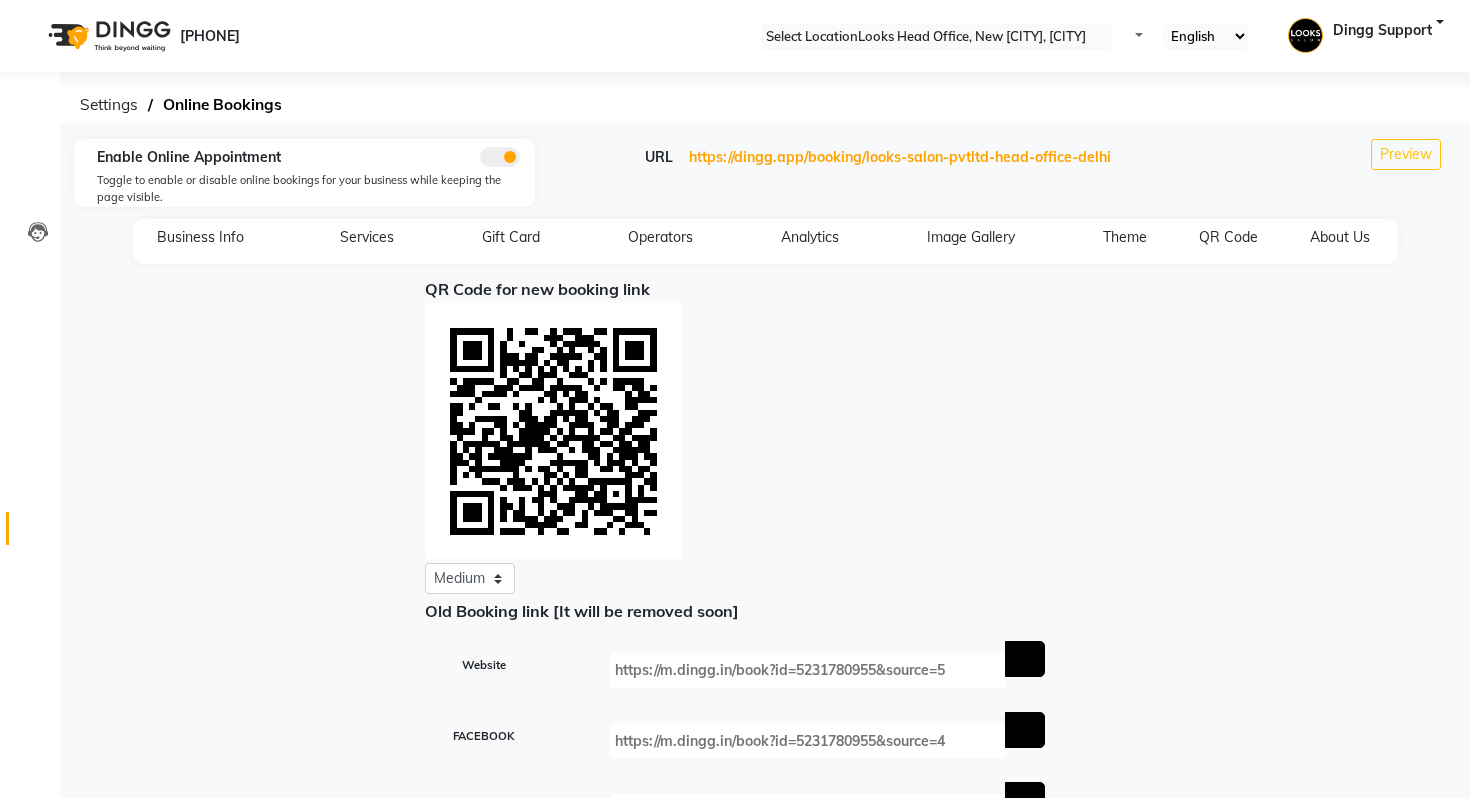 scroll, scrollTop: 119, scrollLeft: 0, axis: vertical 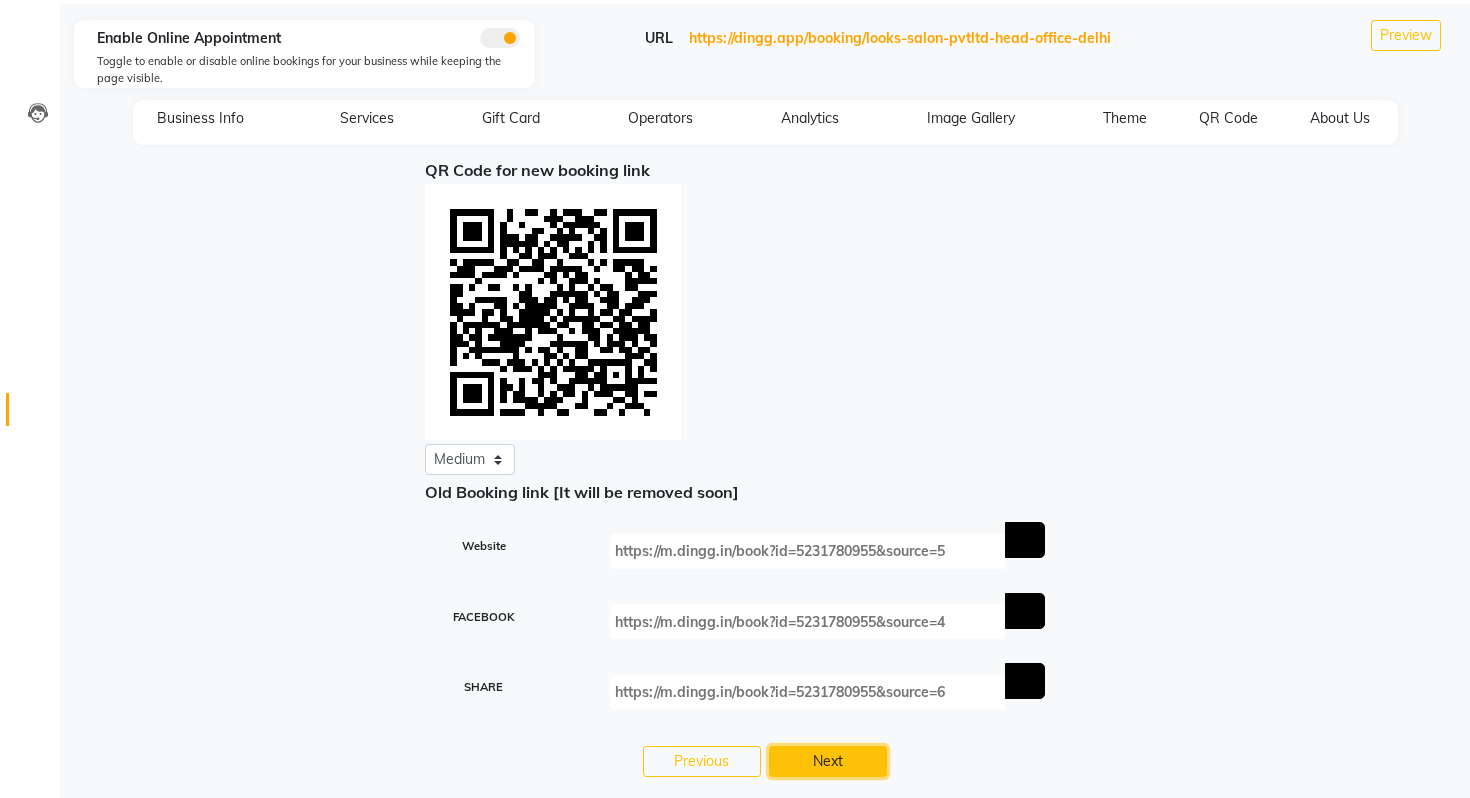 click on "Next" at bounding box center (828, 761) 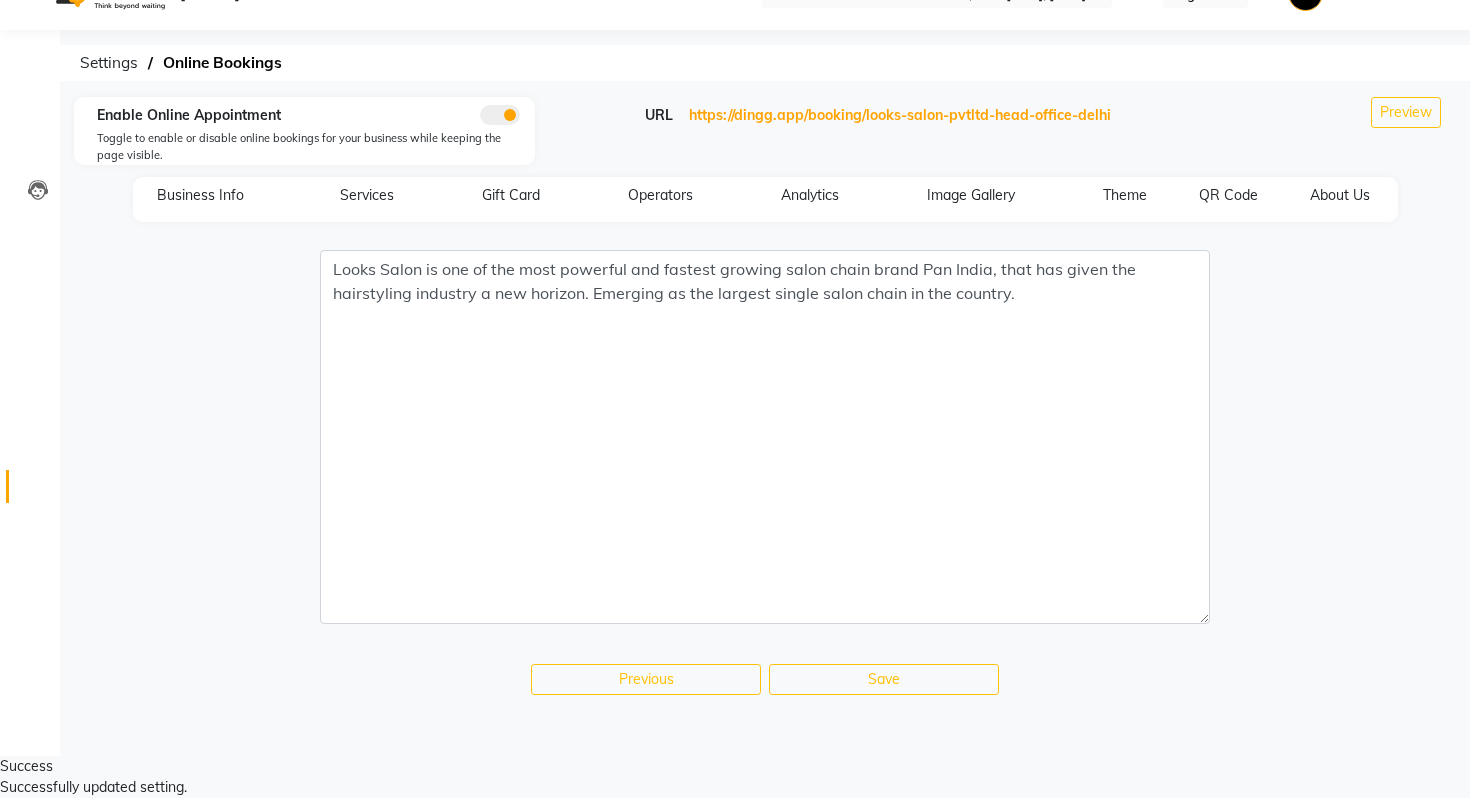 scroll, scrollTop: 0, scrollLeft: 0, axis: both 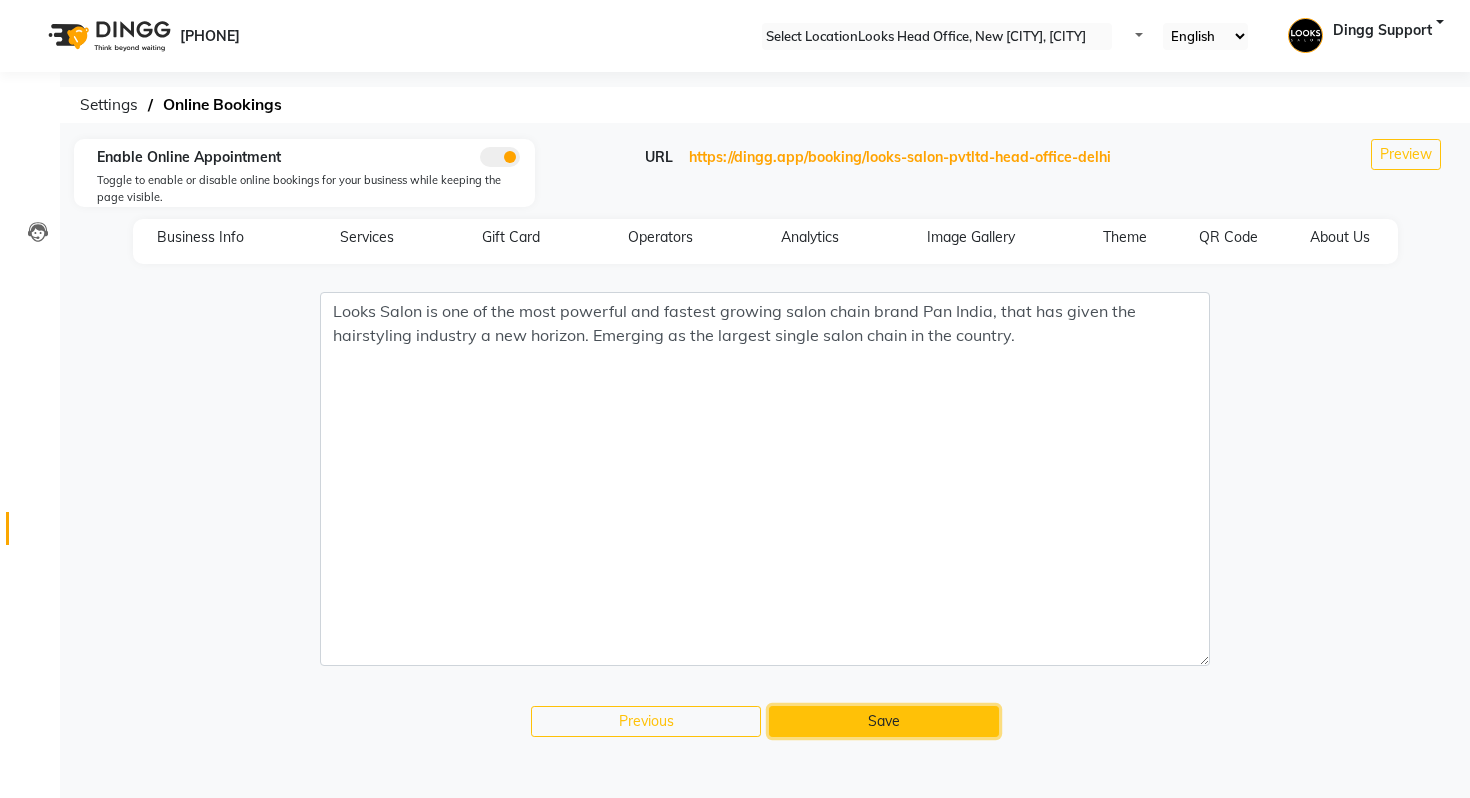 click on "Save" at bounding box center (884, 721) 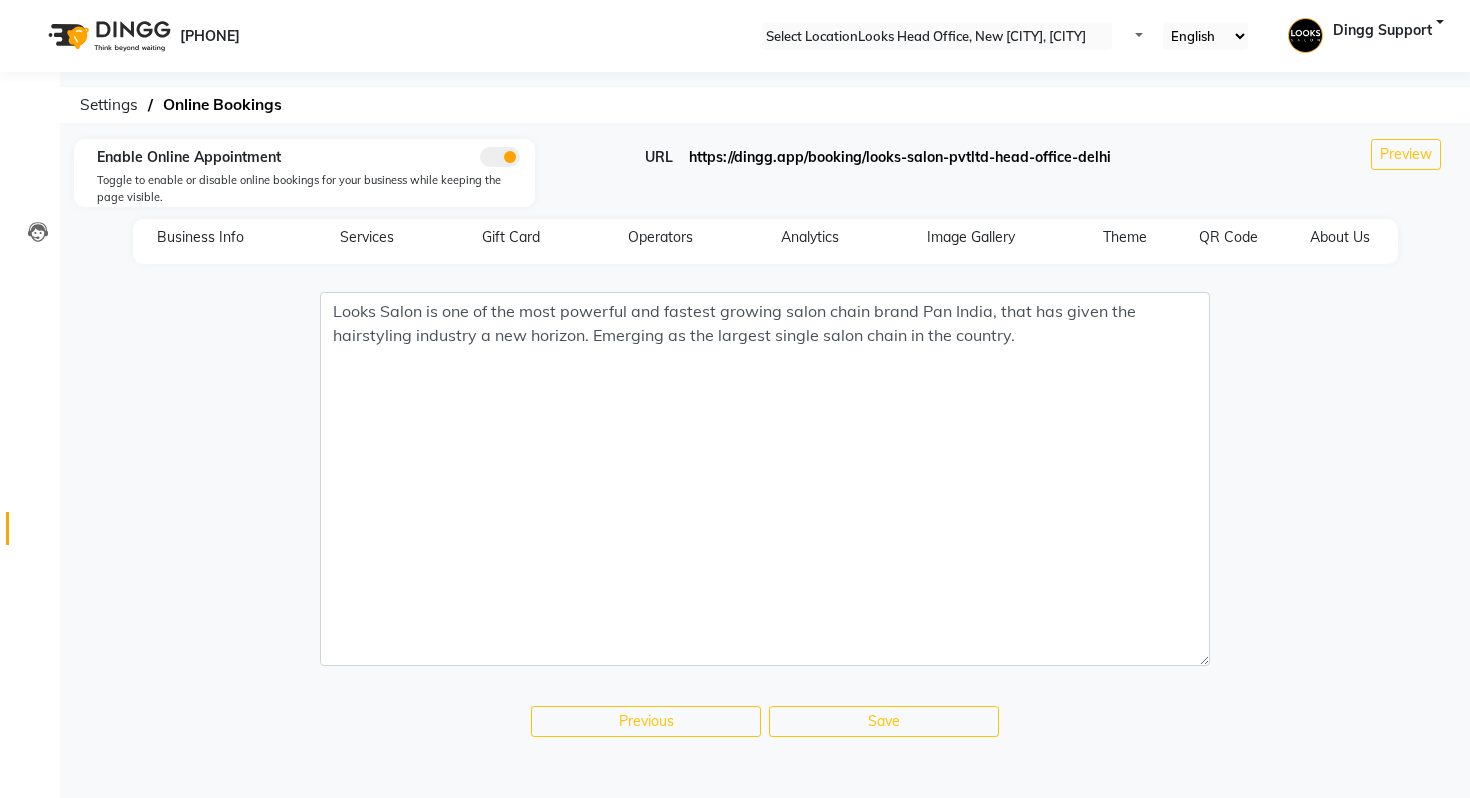 click on "https://dingg.app/booking/looks-salon-pvtltd-head-office-delhi" at bounding box center [900, 157] 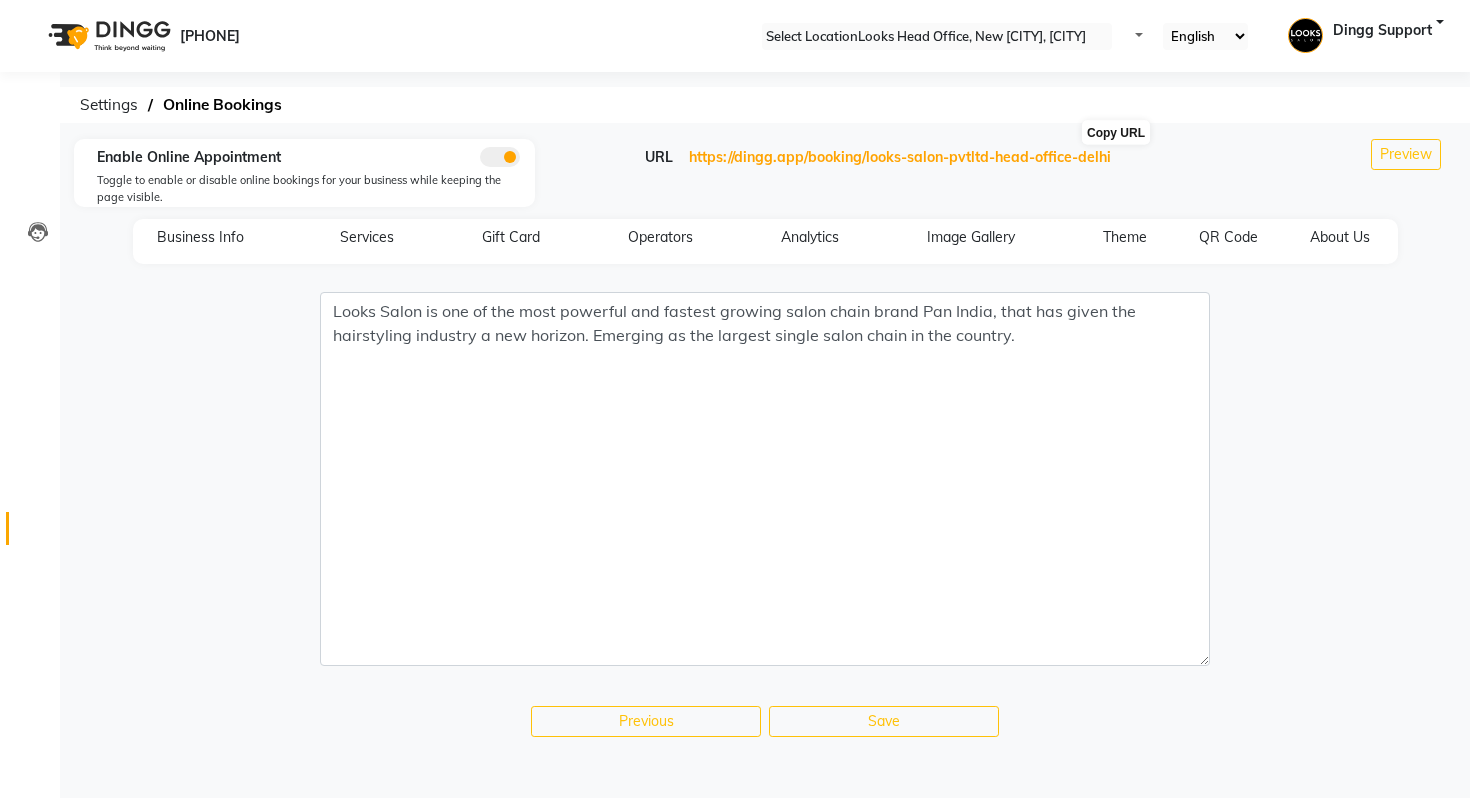 click at bounding box center [1115, 157] 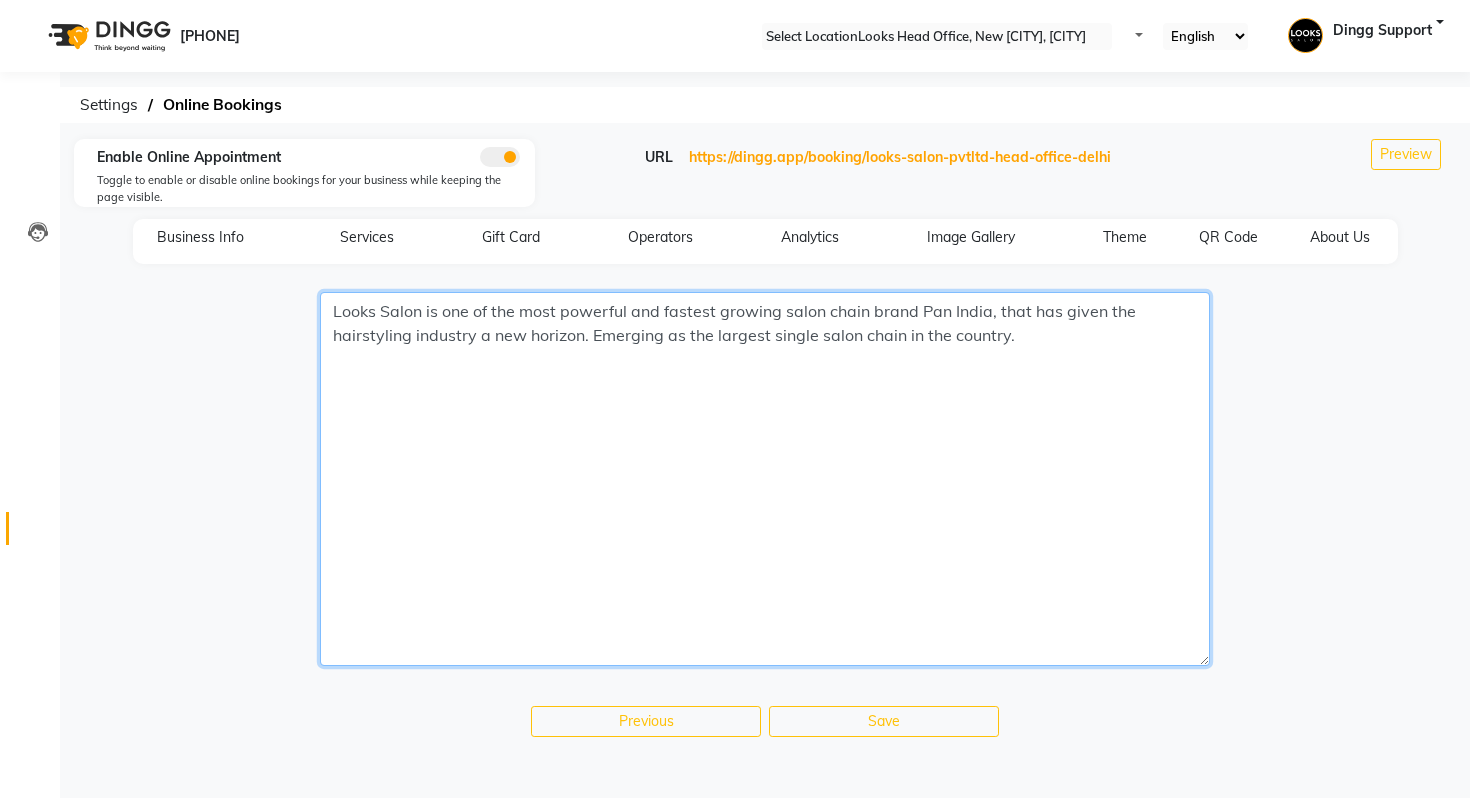 click on "Looks Salon is one of the most powerful and fastest growing salon chain brand Pan India, that has given the hairstyling industry a new horizon. Emerging as the largest single salon chain in the country." at bounding box center [765, 479] 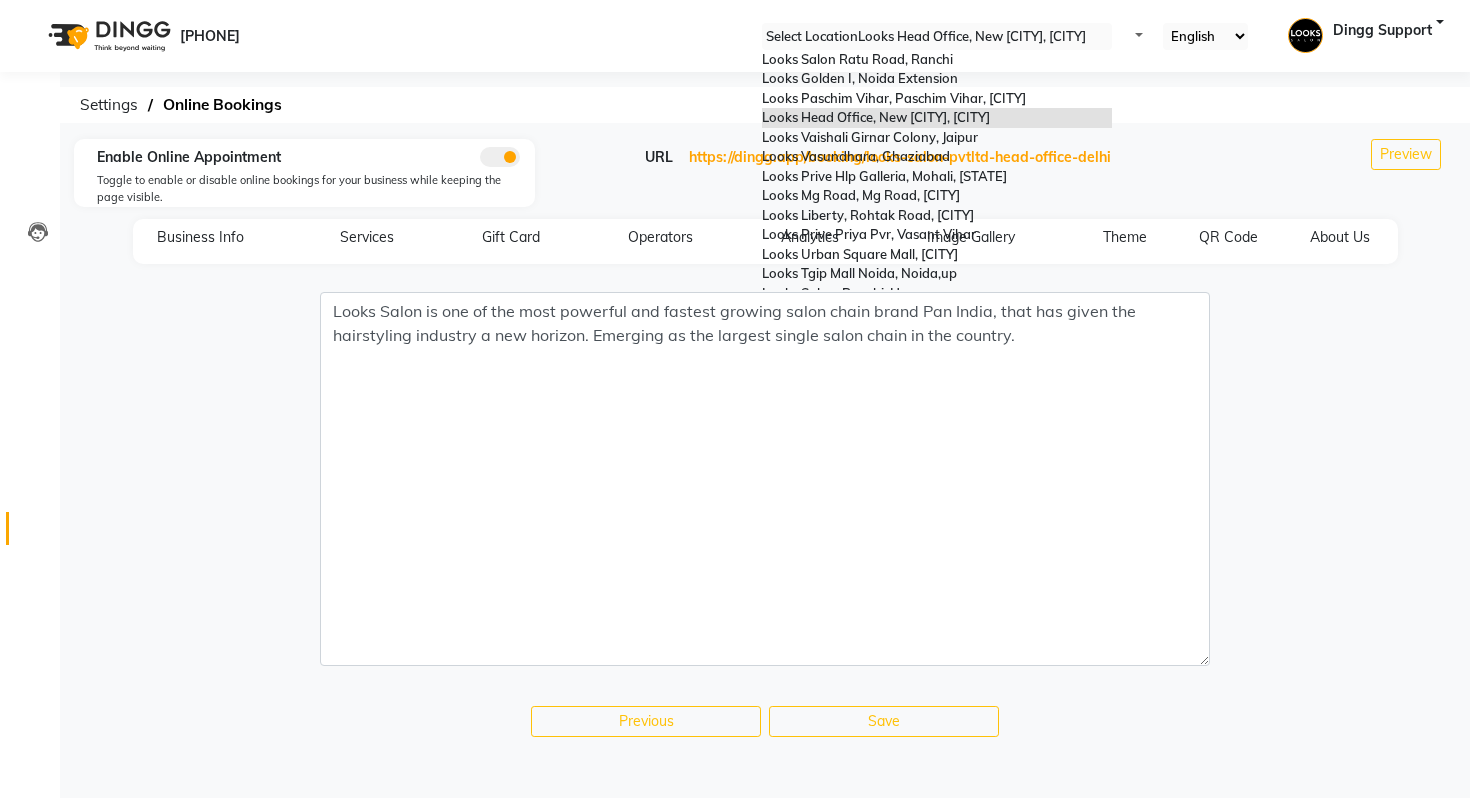 click on "Select Location × Looks Head Office, New [CITY], [STATE]" at bounding box center [937, 36] 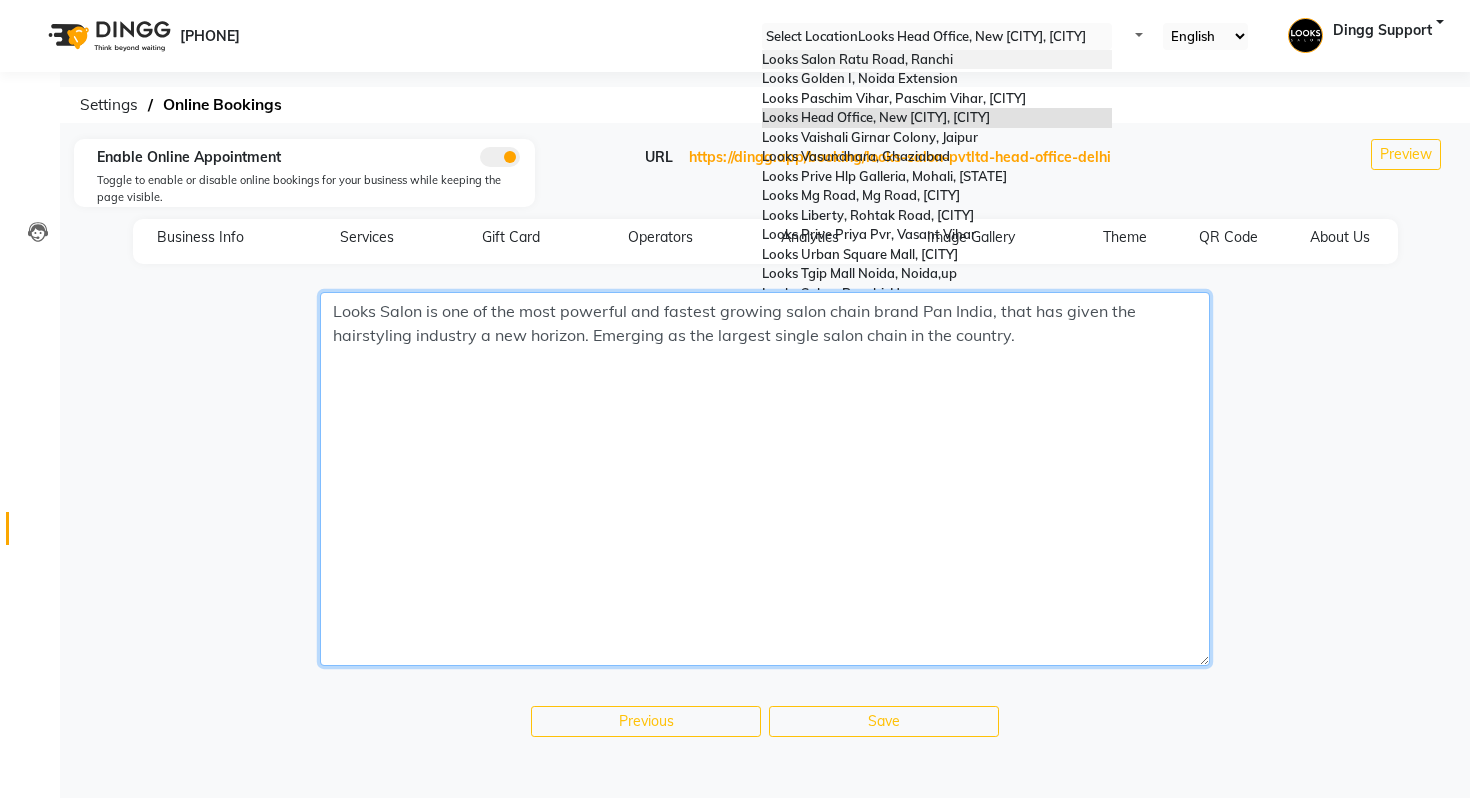 click on "Looks Salon is one of the most powerful and fastest growing salon chain brand Pan India, that has given the hairstyling industry a new horizon. Emerging as the largest single salon chain in the country." at bounding box center [765, 479] 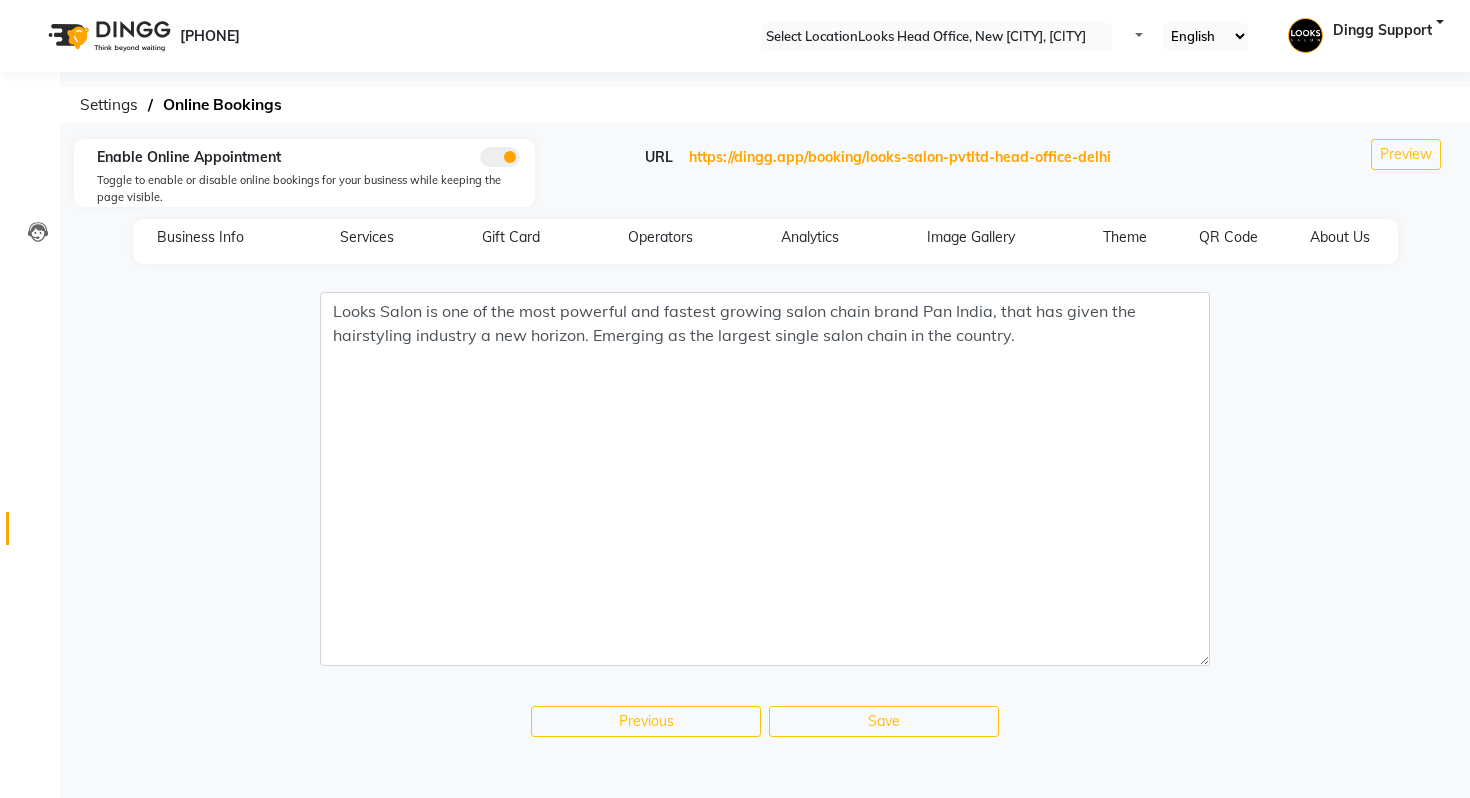 click on "Business Info" at bounding box center [200, 237] 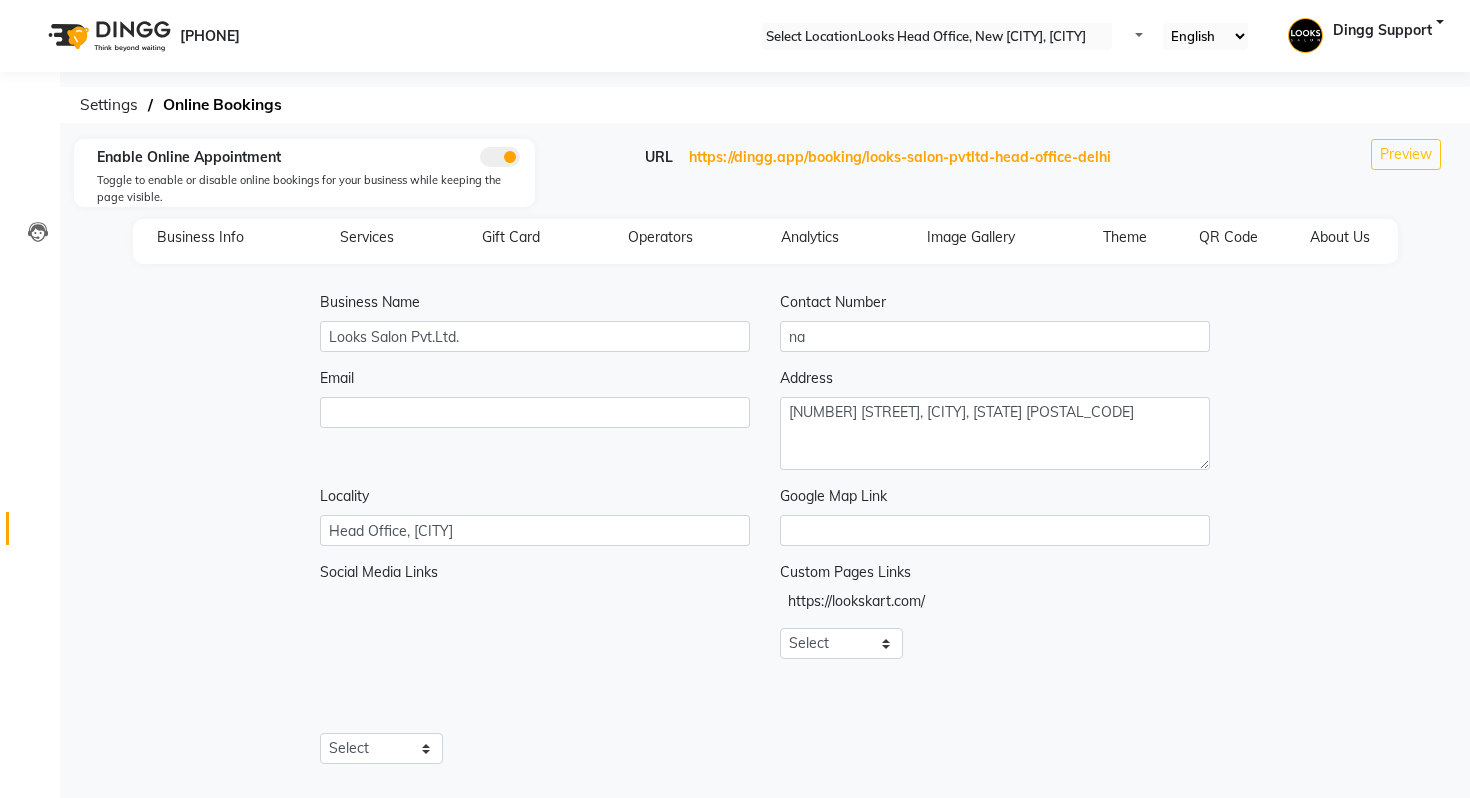 click on "URL https://dingg.app/booking/looks-salon-pvtltd-head-office-delhi" at bounding box center (880, 157) 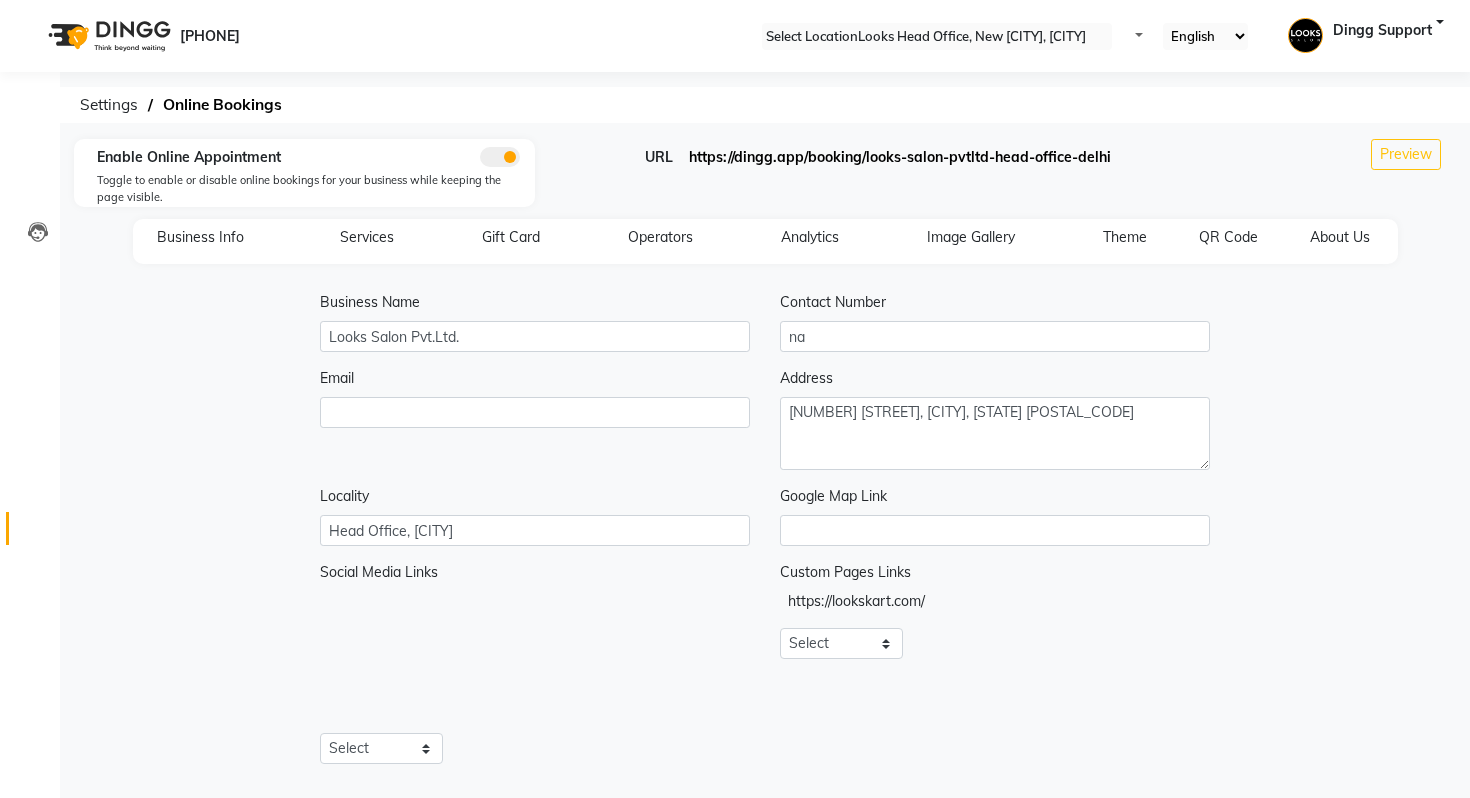 click on "https://dingg.app/booking/looks-salon-pvtltd-head-office-delhi" at bounding box center [900, 157] 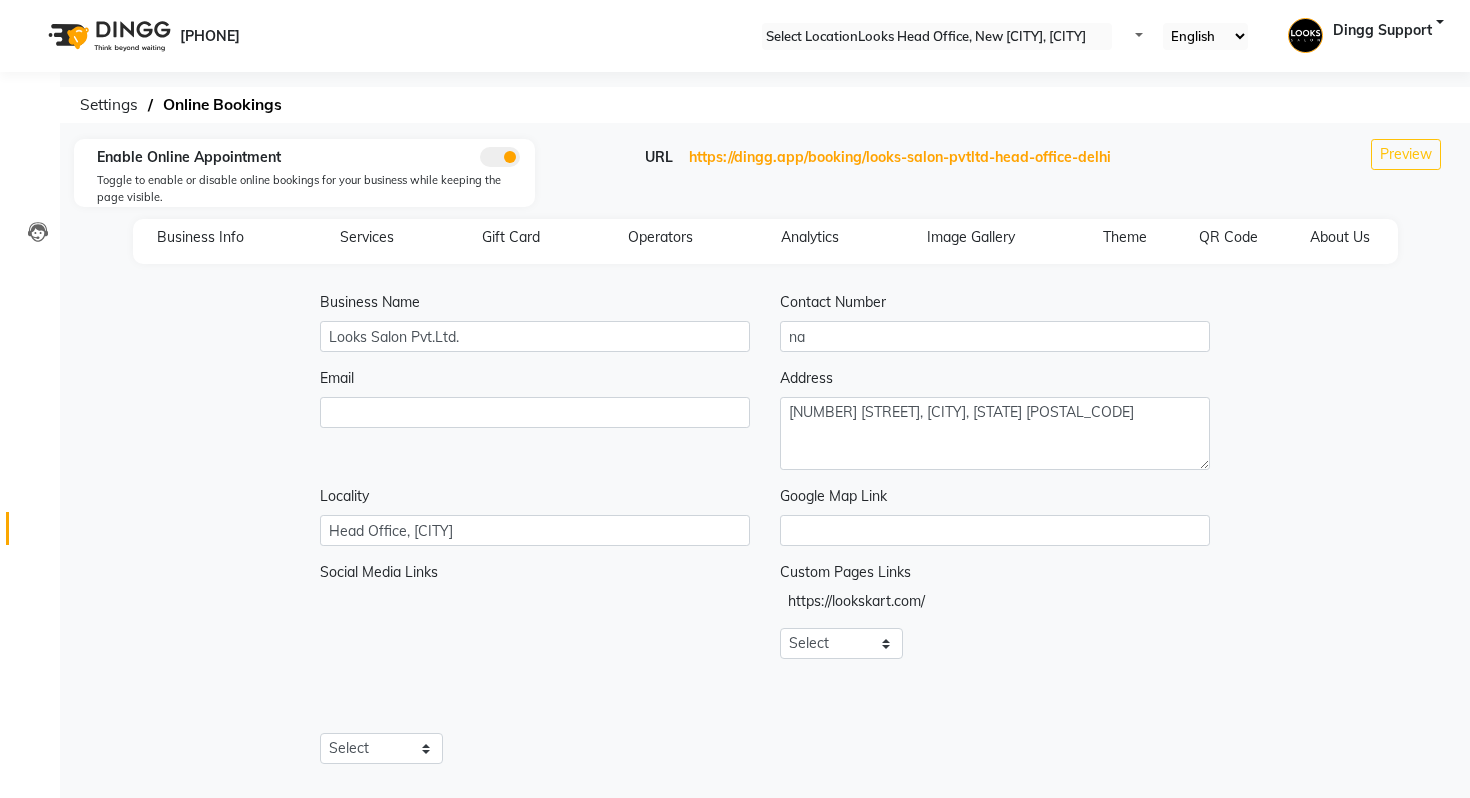 click at bounding box center [937, 37] 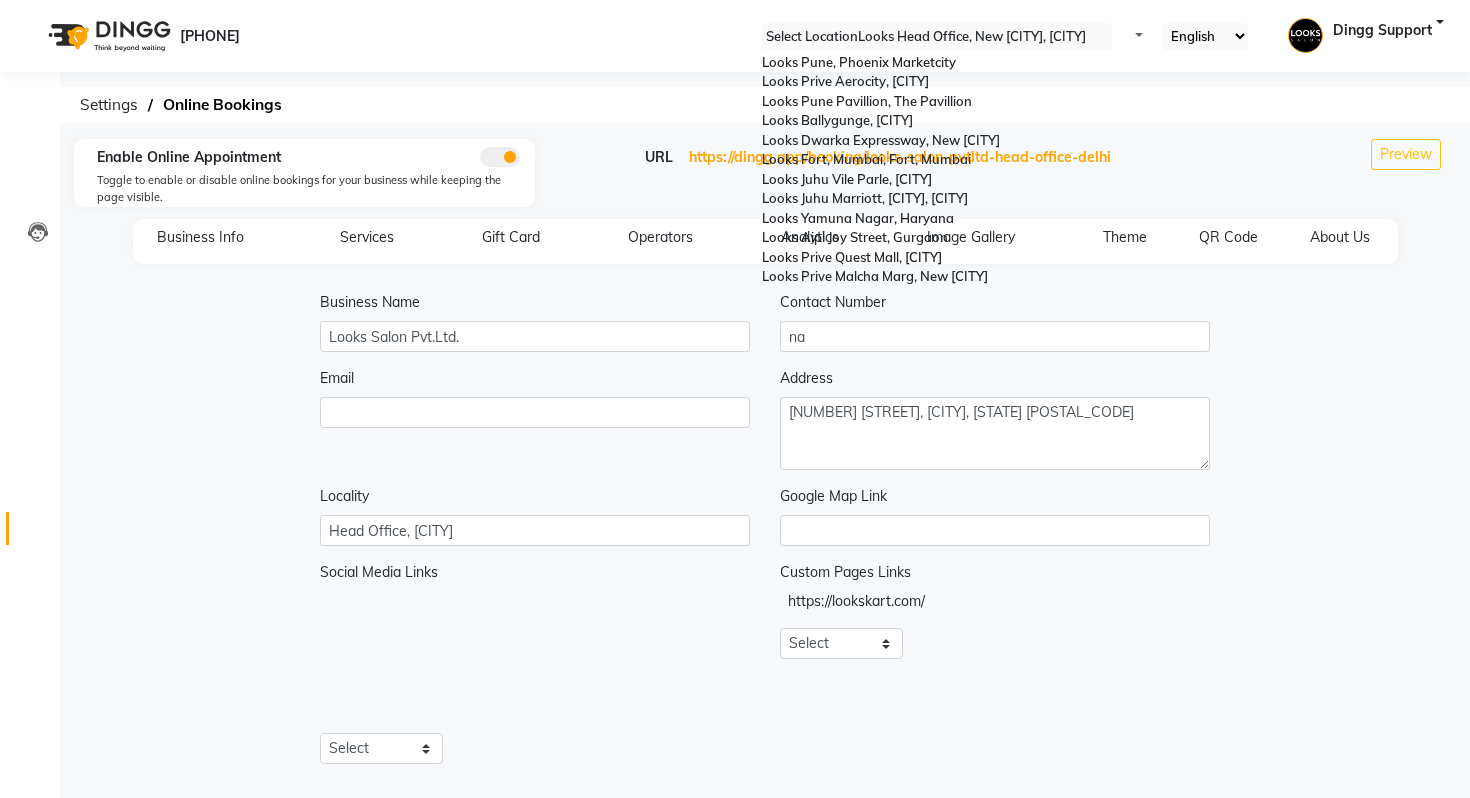 scroll, scrollTop: 0, scrollLeft: 0, axis: both 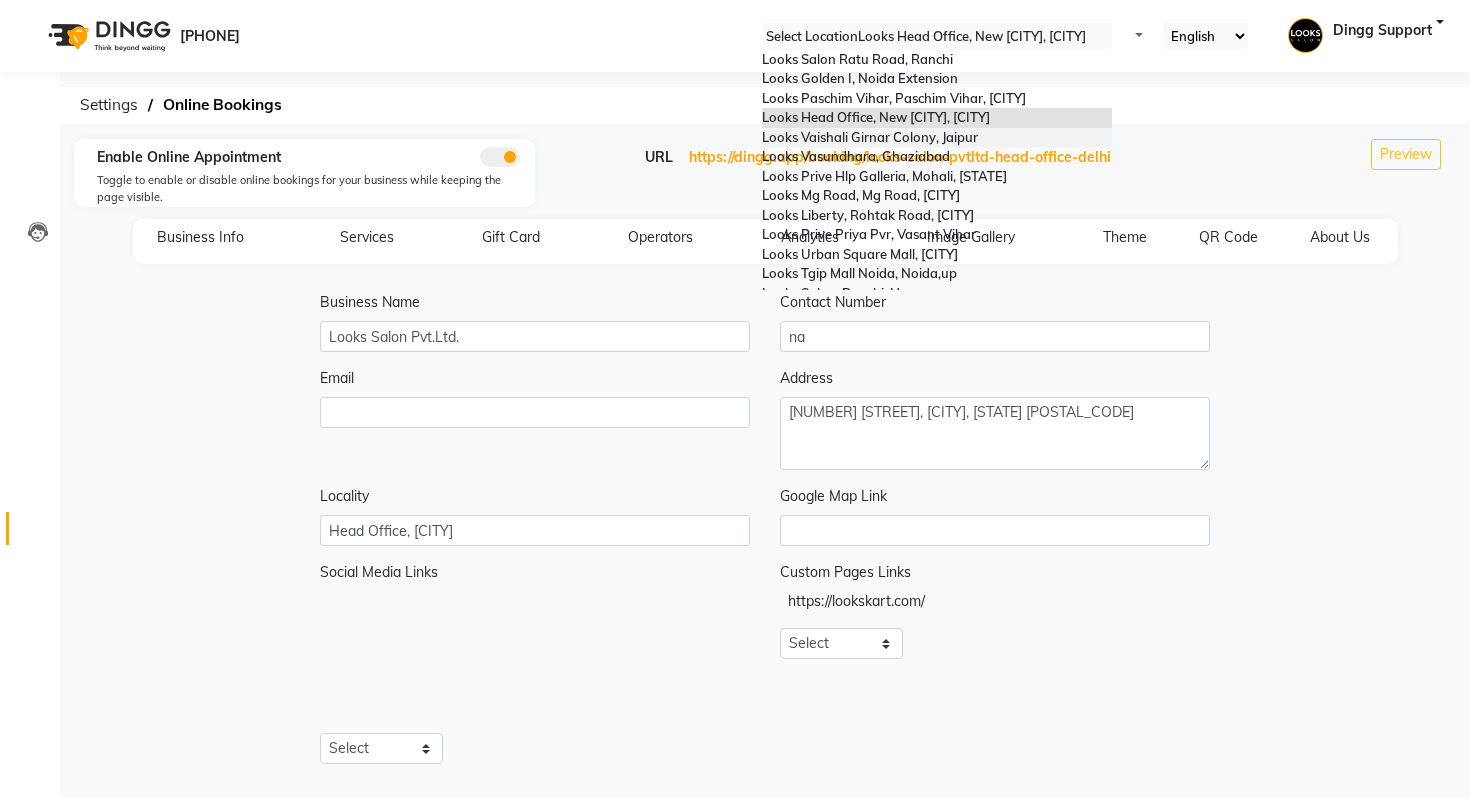 click on "Contact Number na" at bounding box center (995, 322) 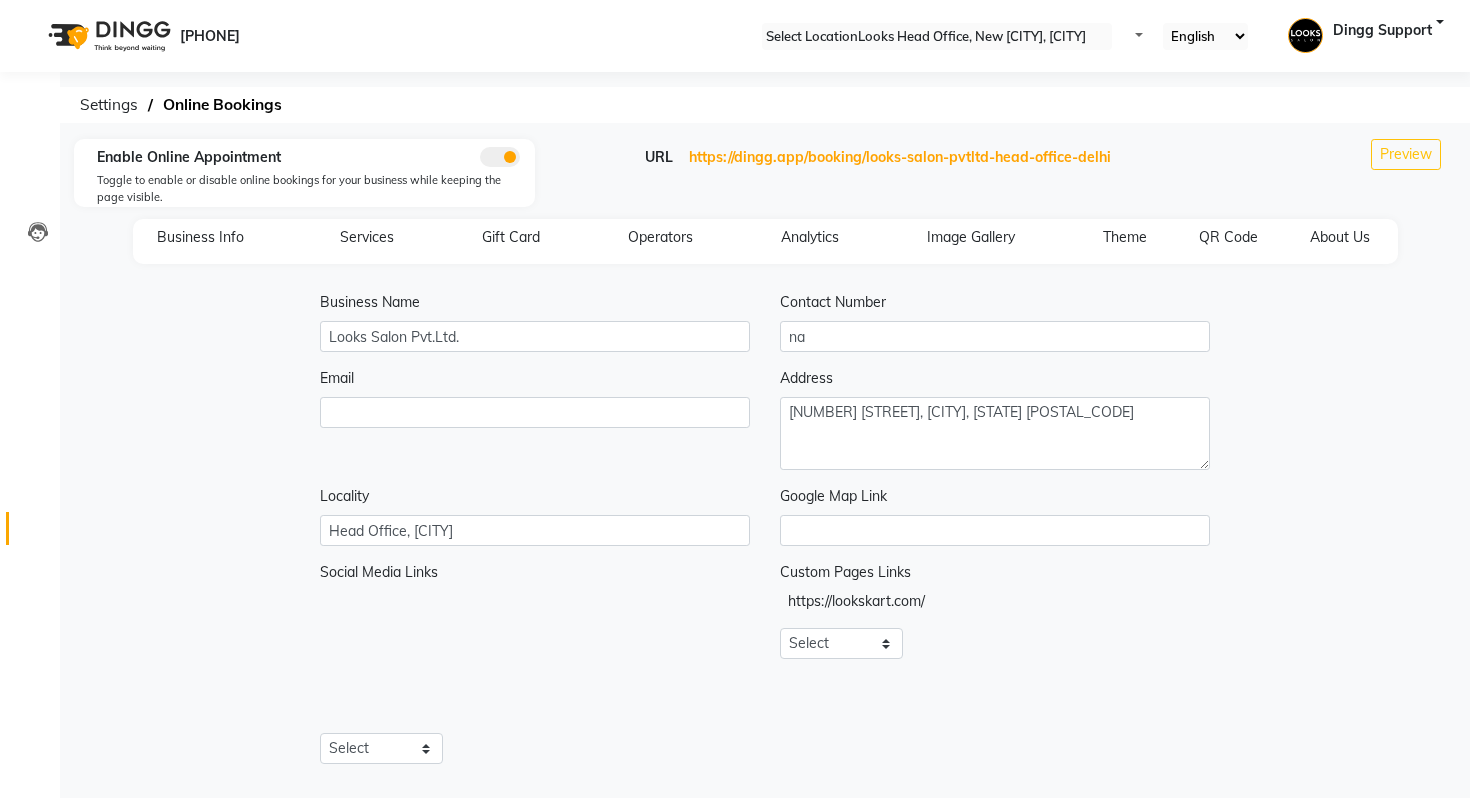 click on "About Us" at bounding box center [1328, 237] 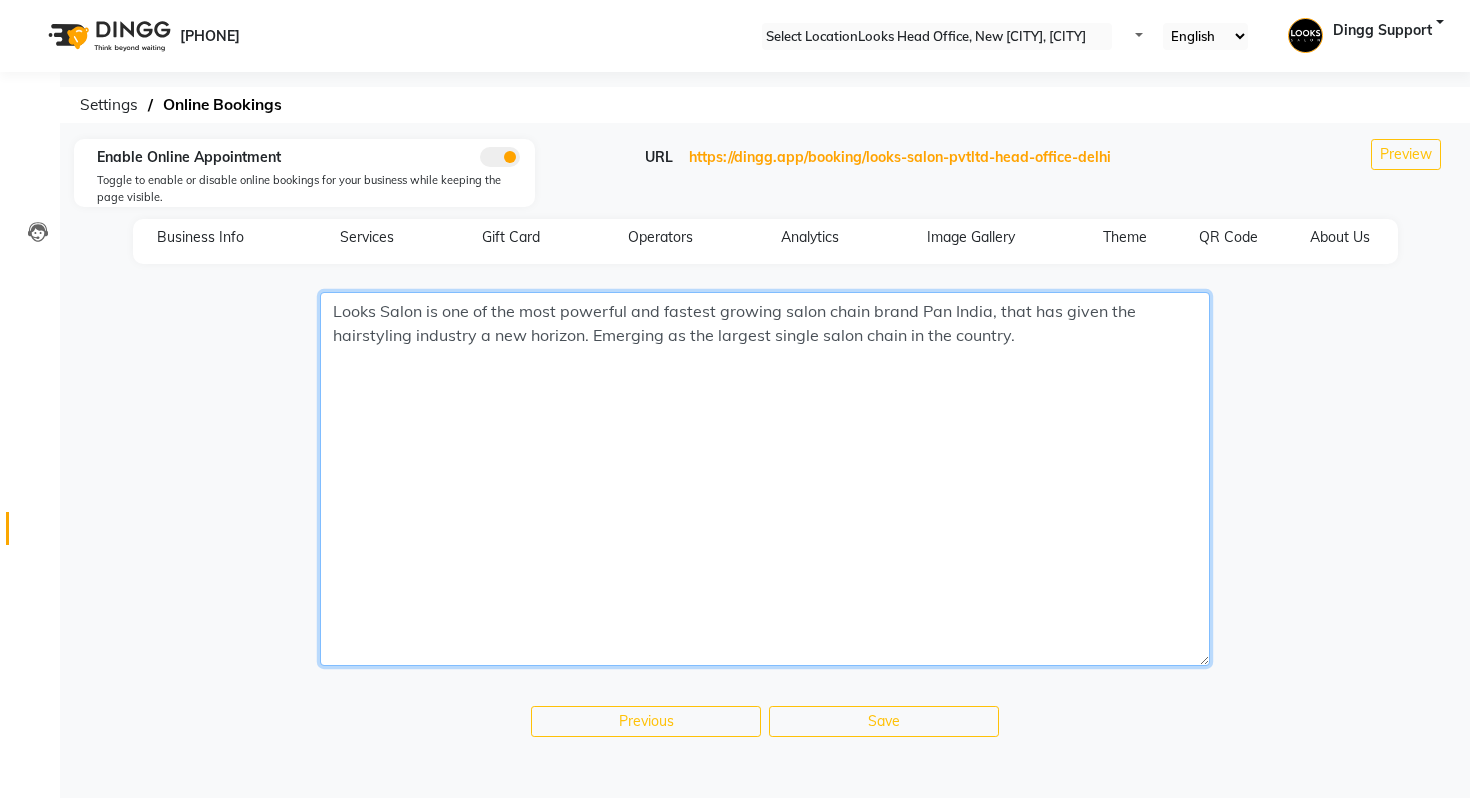 drag, startPoint x: 1033, startPoint y: 341, endPoint x: 387, endPoint y: 314, distance: 646.56396 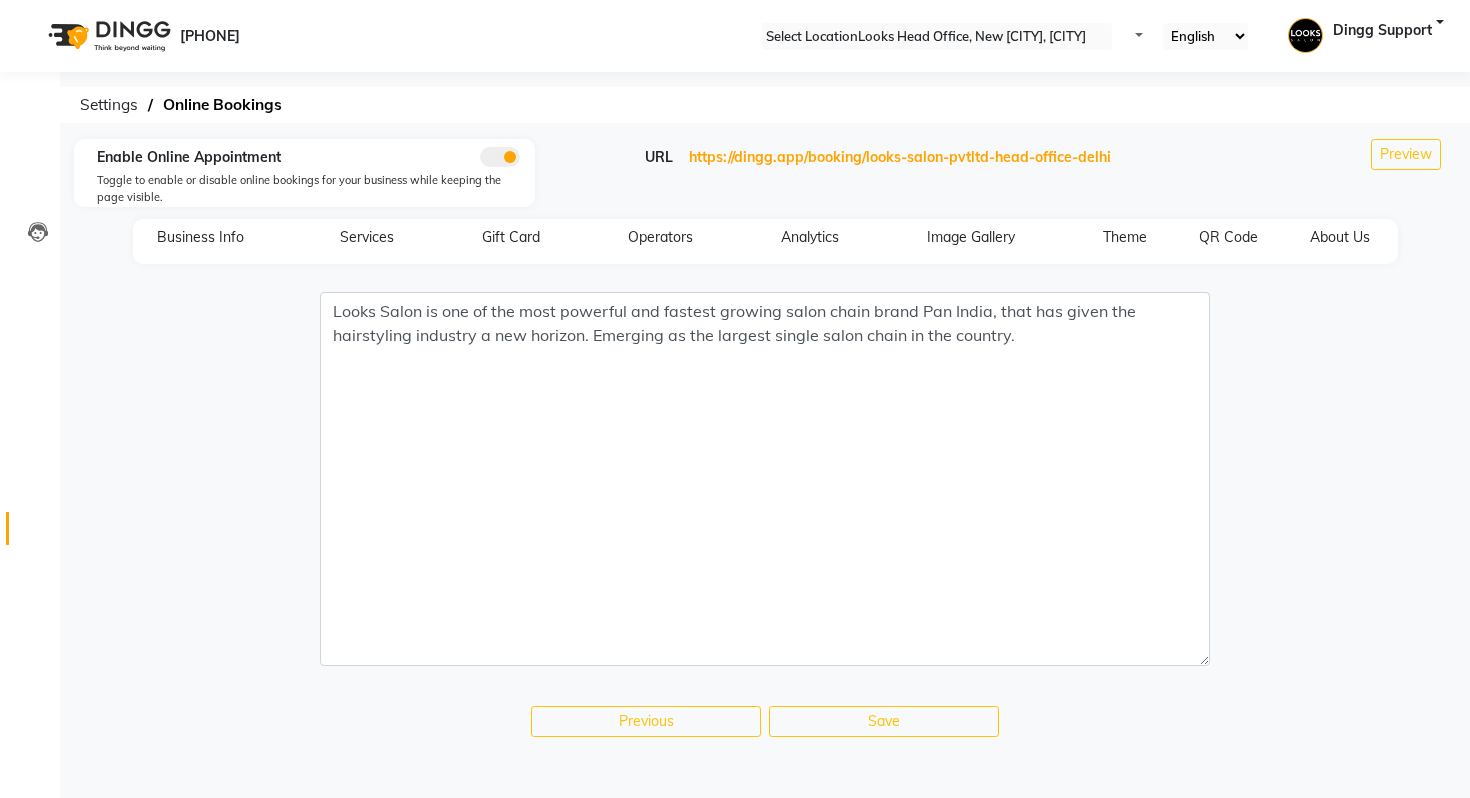 click on "Business Info Services Gift Card Operators Analytics Image Gallery Theme QR Code About Us" at bounding box center [765, 241] 